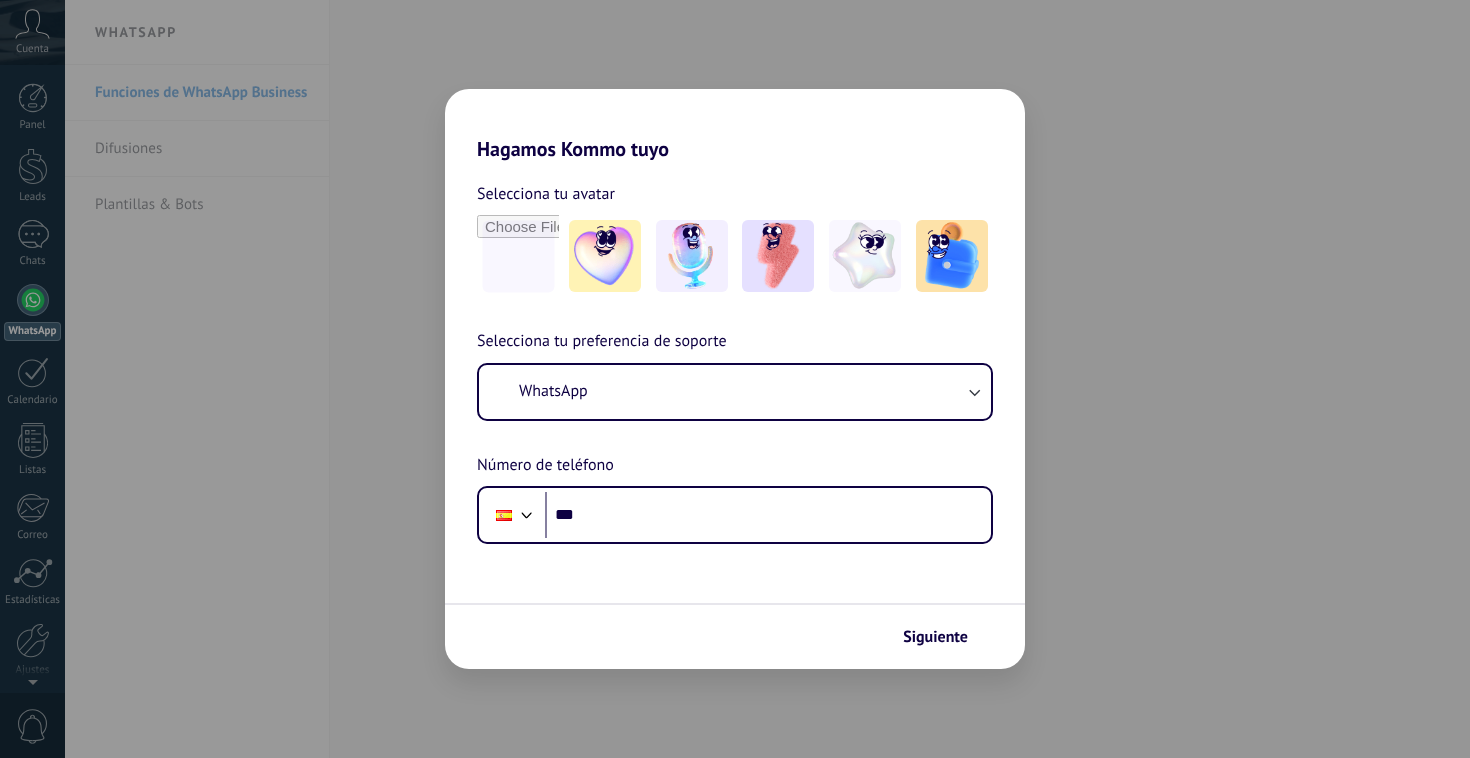 scroll, scrollTop: 0, scrollLeft: 0, axis: both 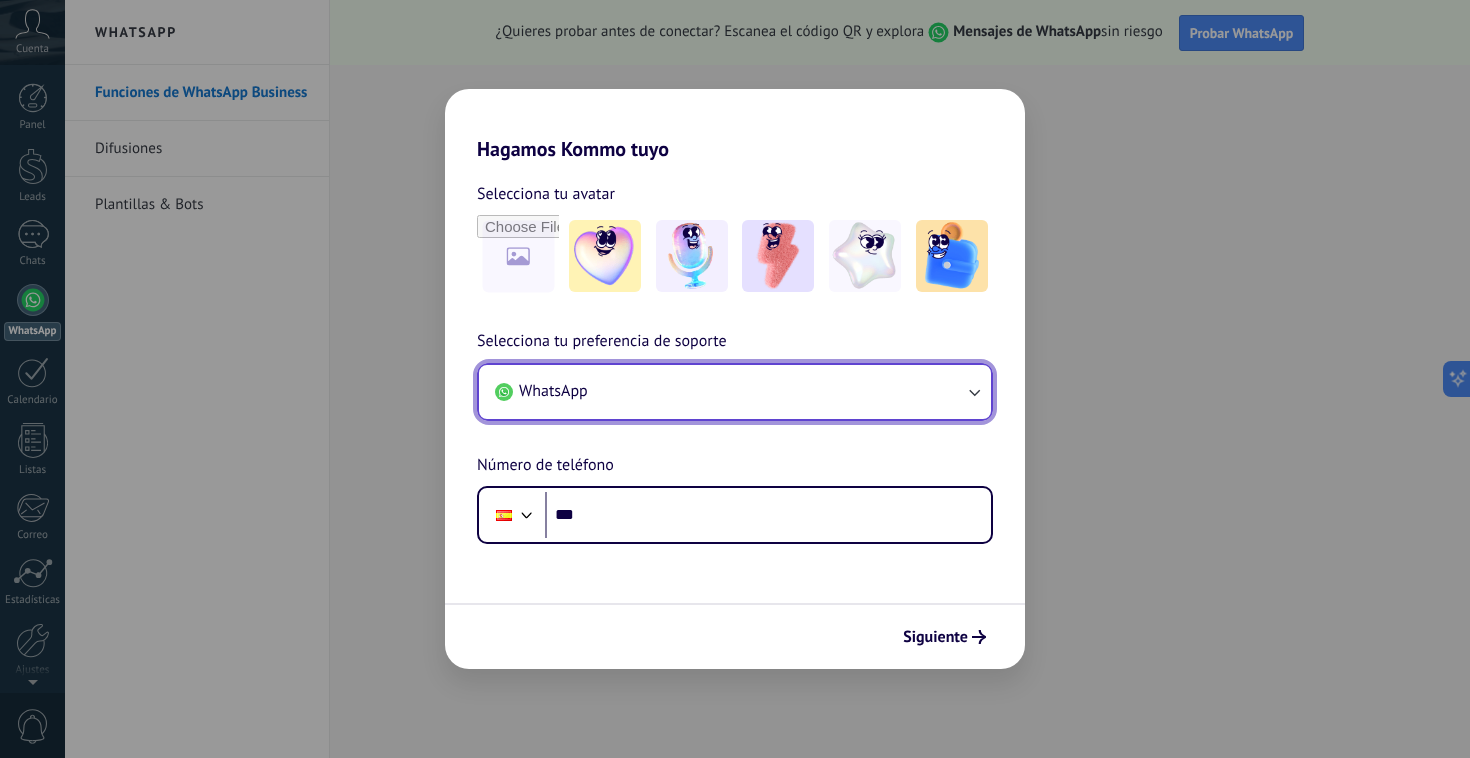 click on "WhatsApp" at bounding box center [735, 392] 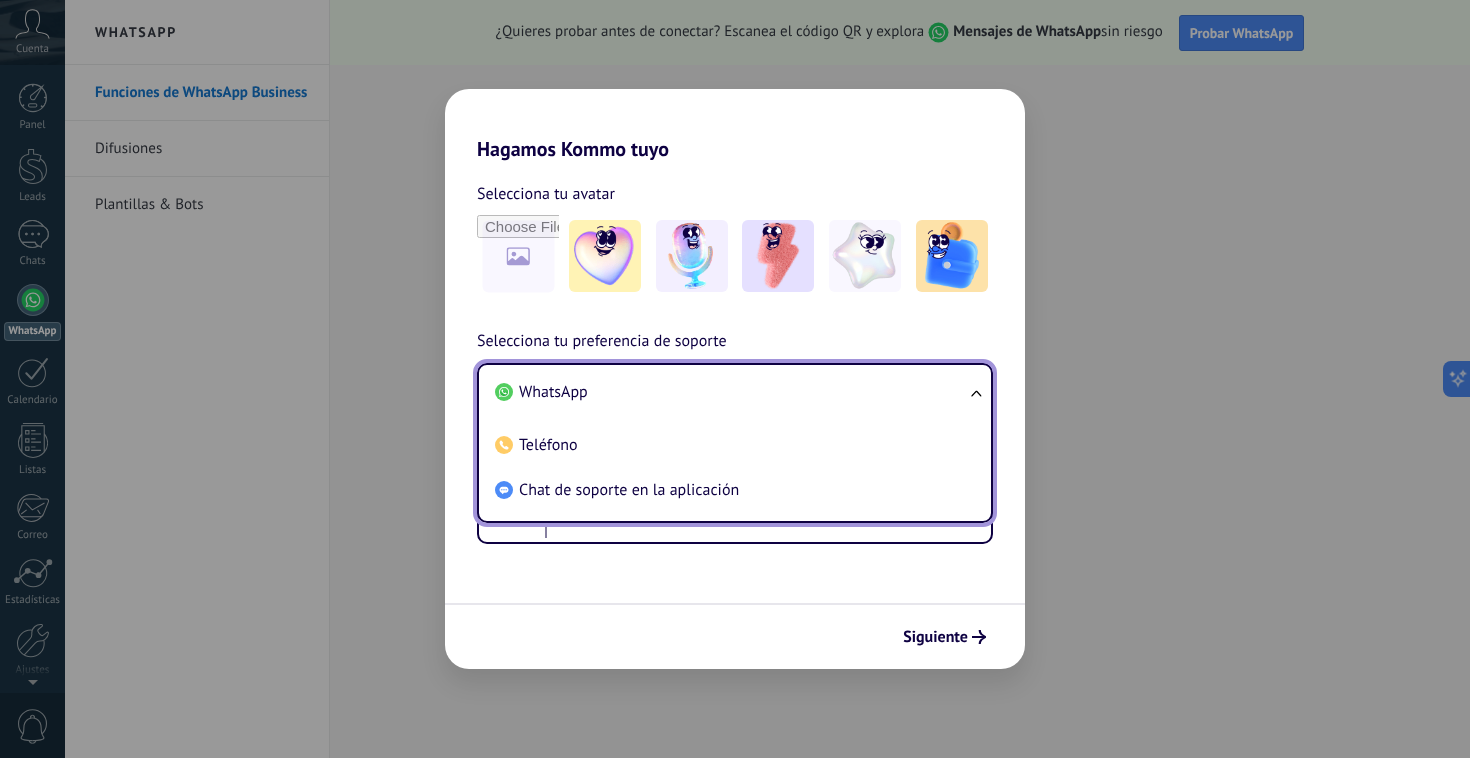 click on "WhatsApp" at bounding box center [731, 392] 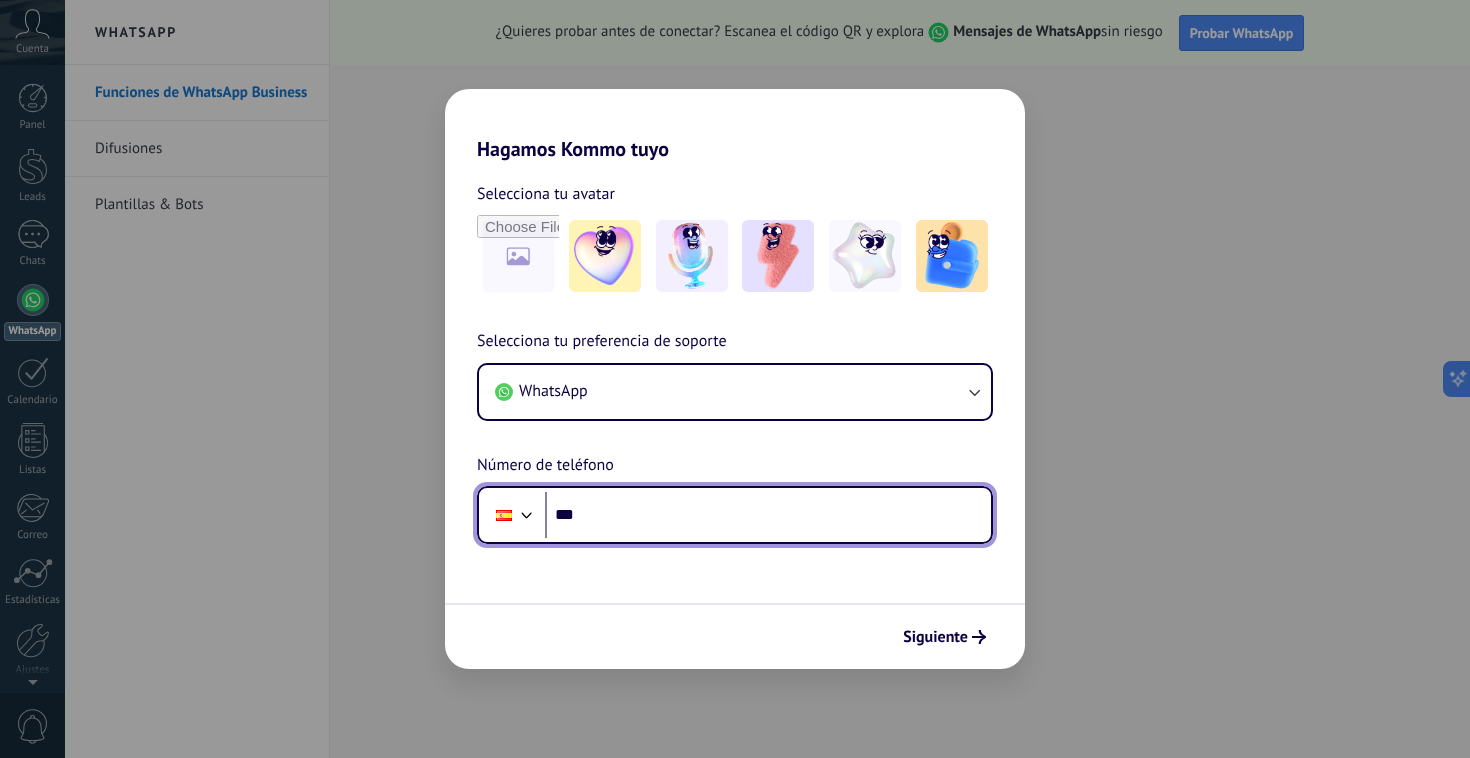 click on "***" at bounding box center [768, 515] 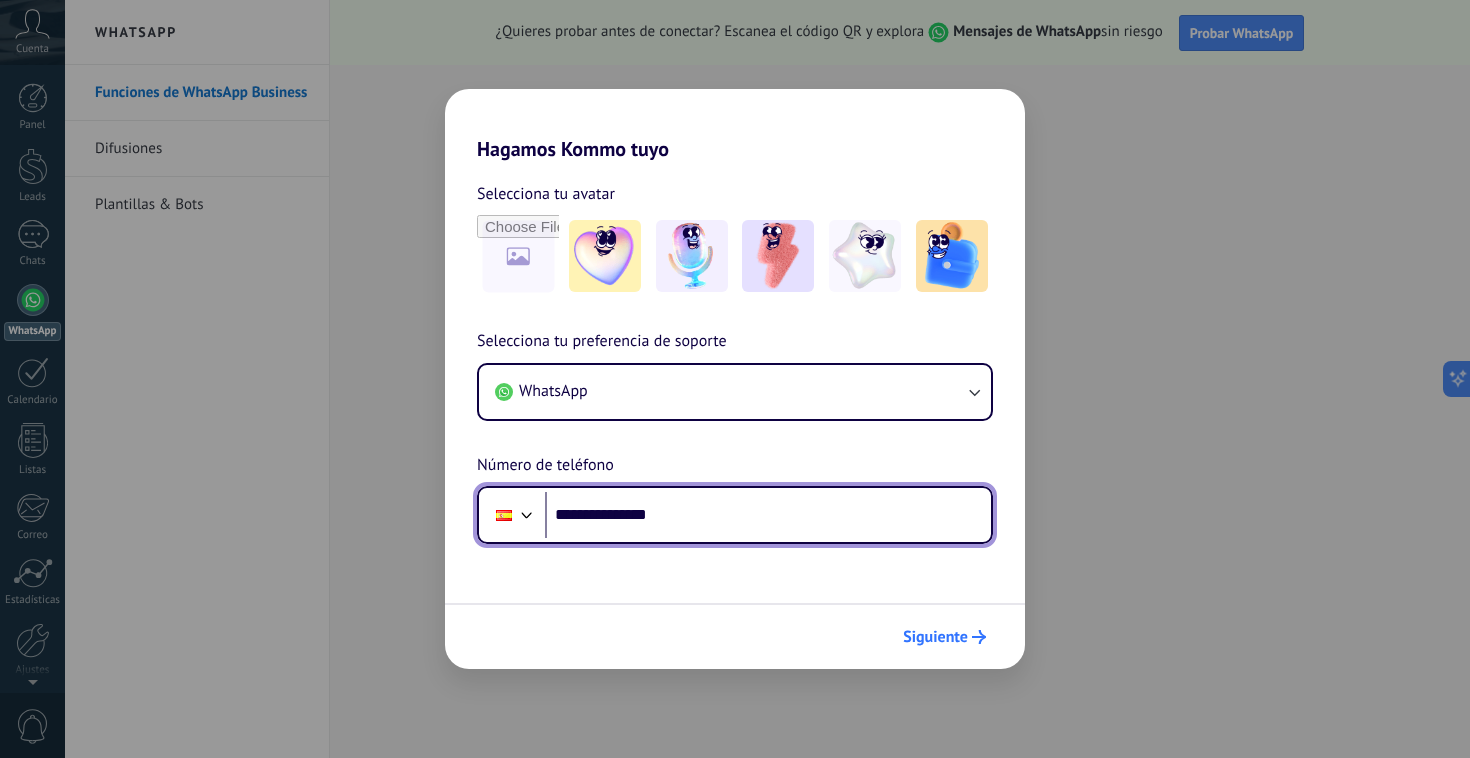 type on "**********" 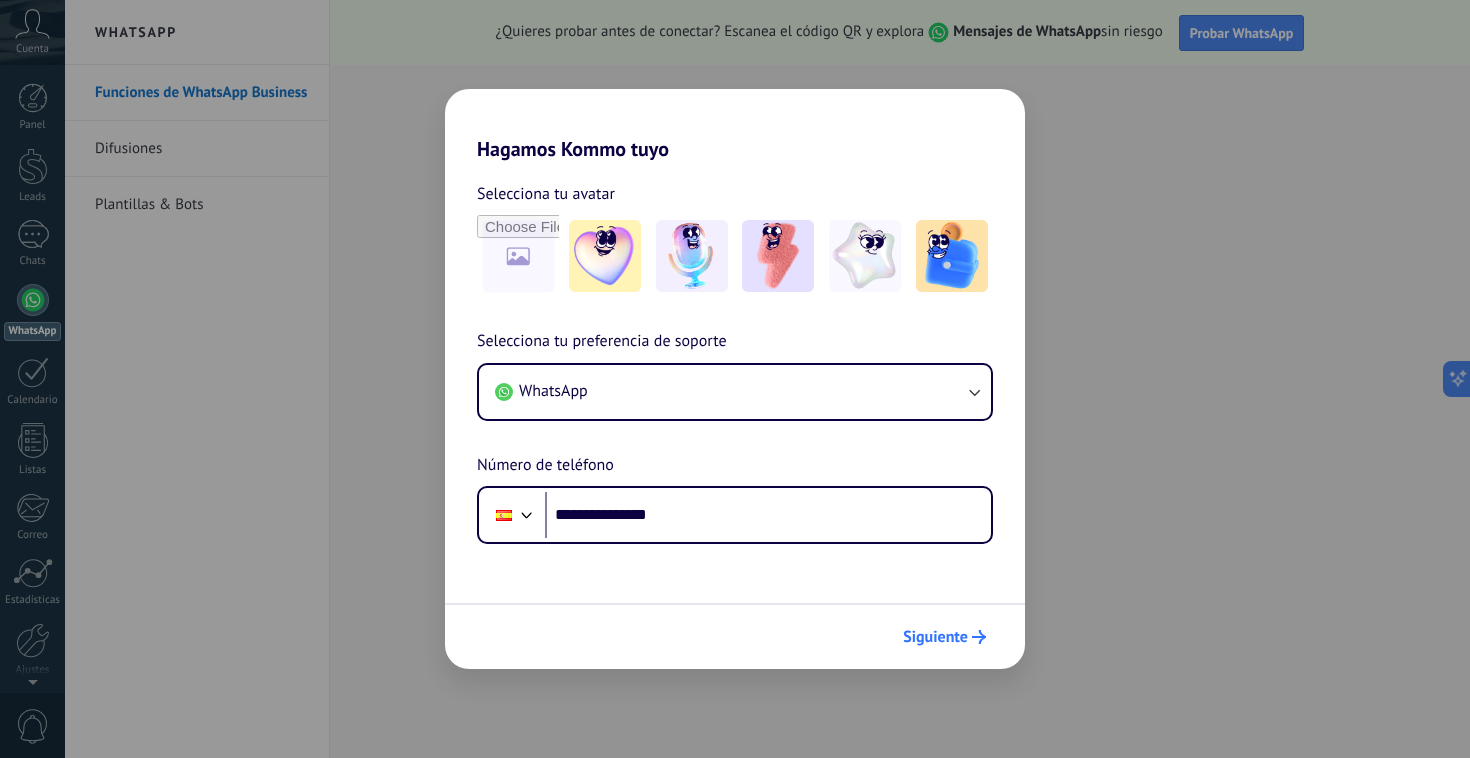 click on "Siguiente" at bounding box center [935, 637] 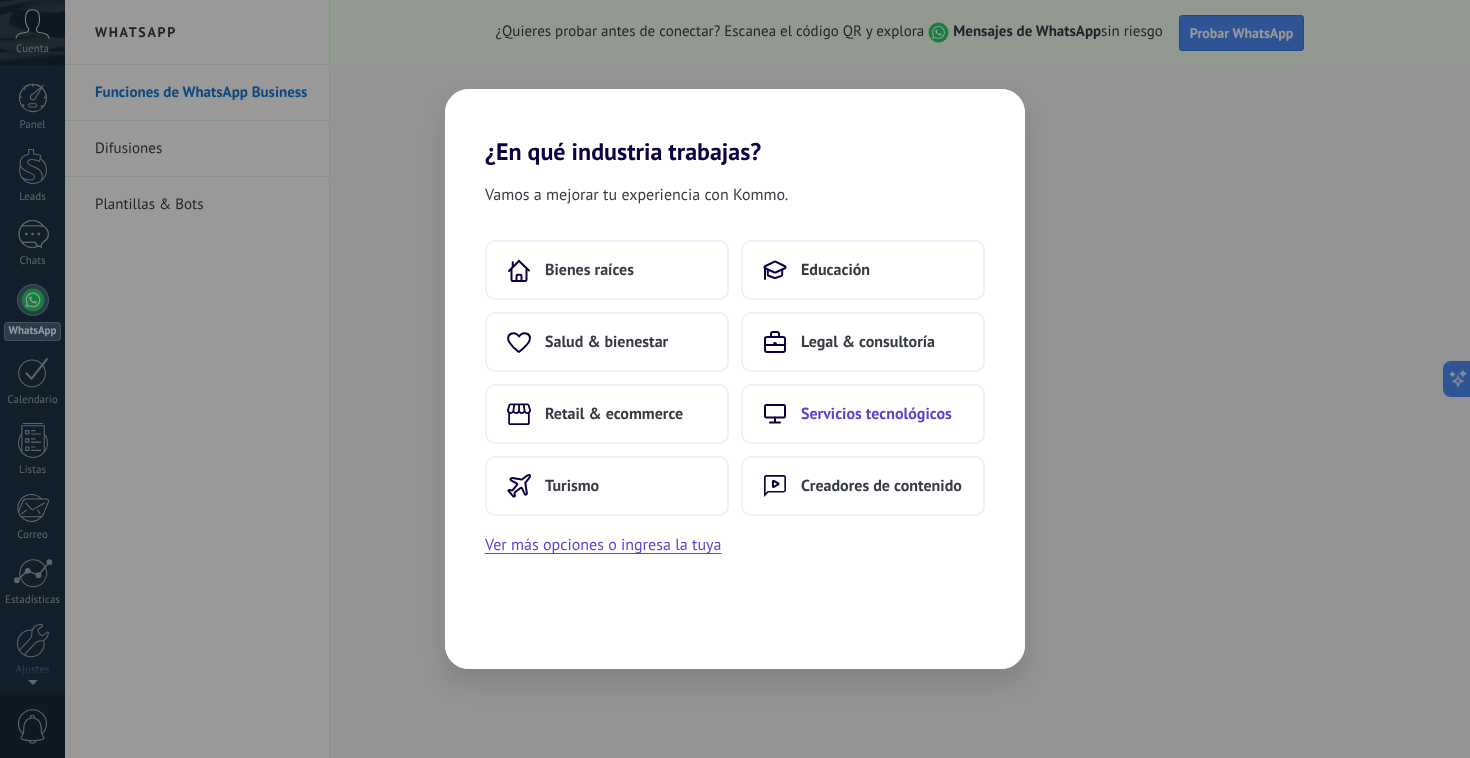 click on "Servicios tecnológicos" at bounding box center [589, 270] 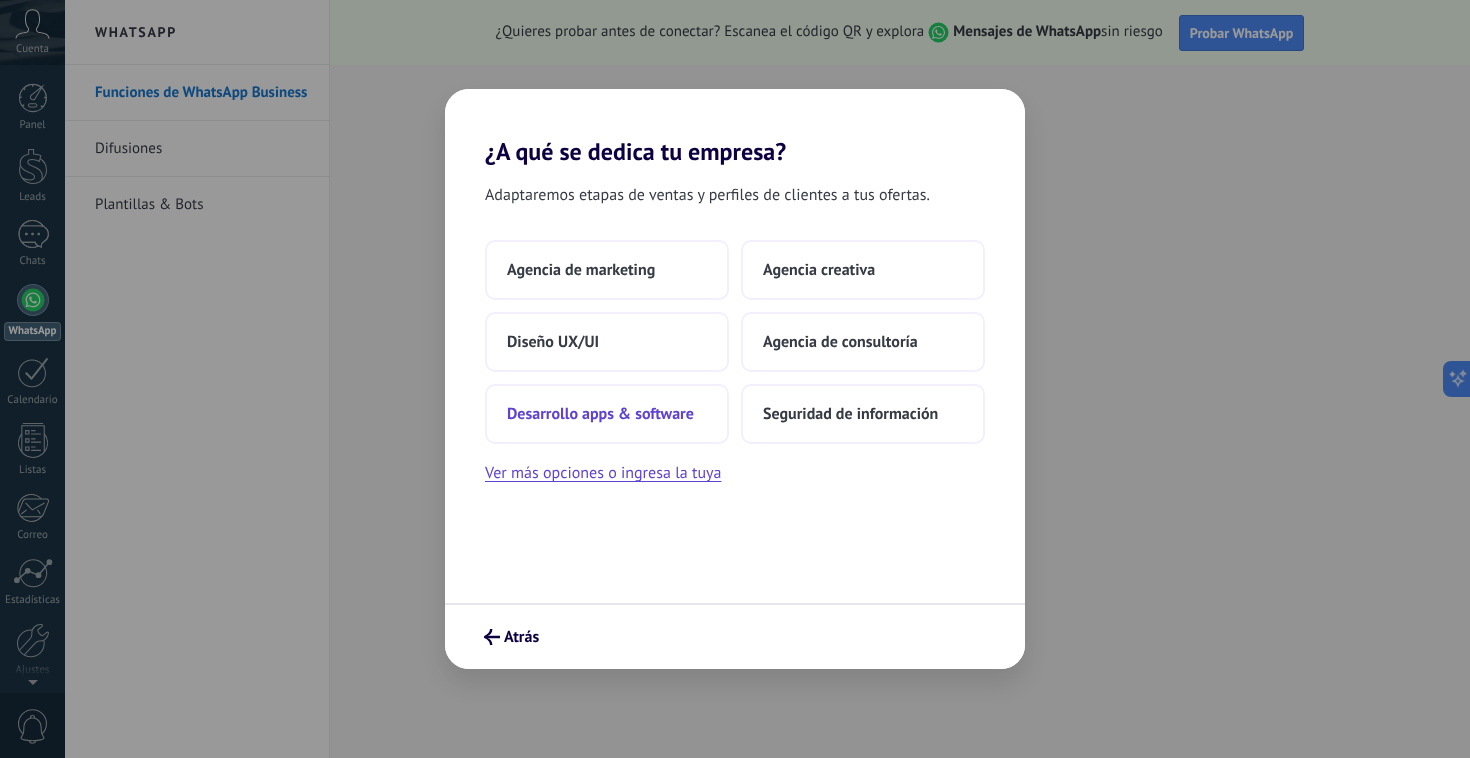 click on "Desarrollo apps & software" at bounding box center [581, 270] 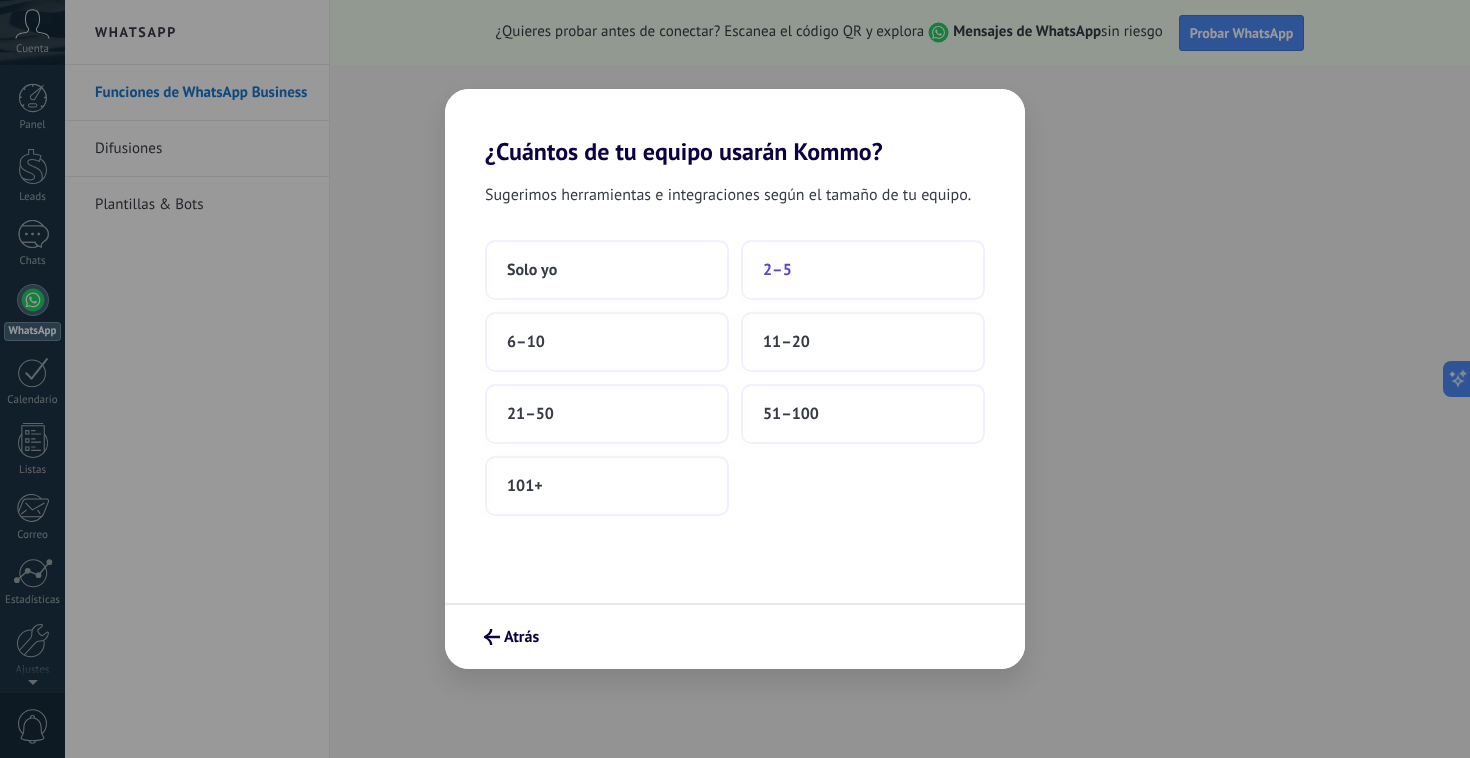 click on "2–5" at bounding box center [863, 270] 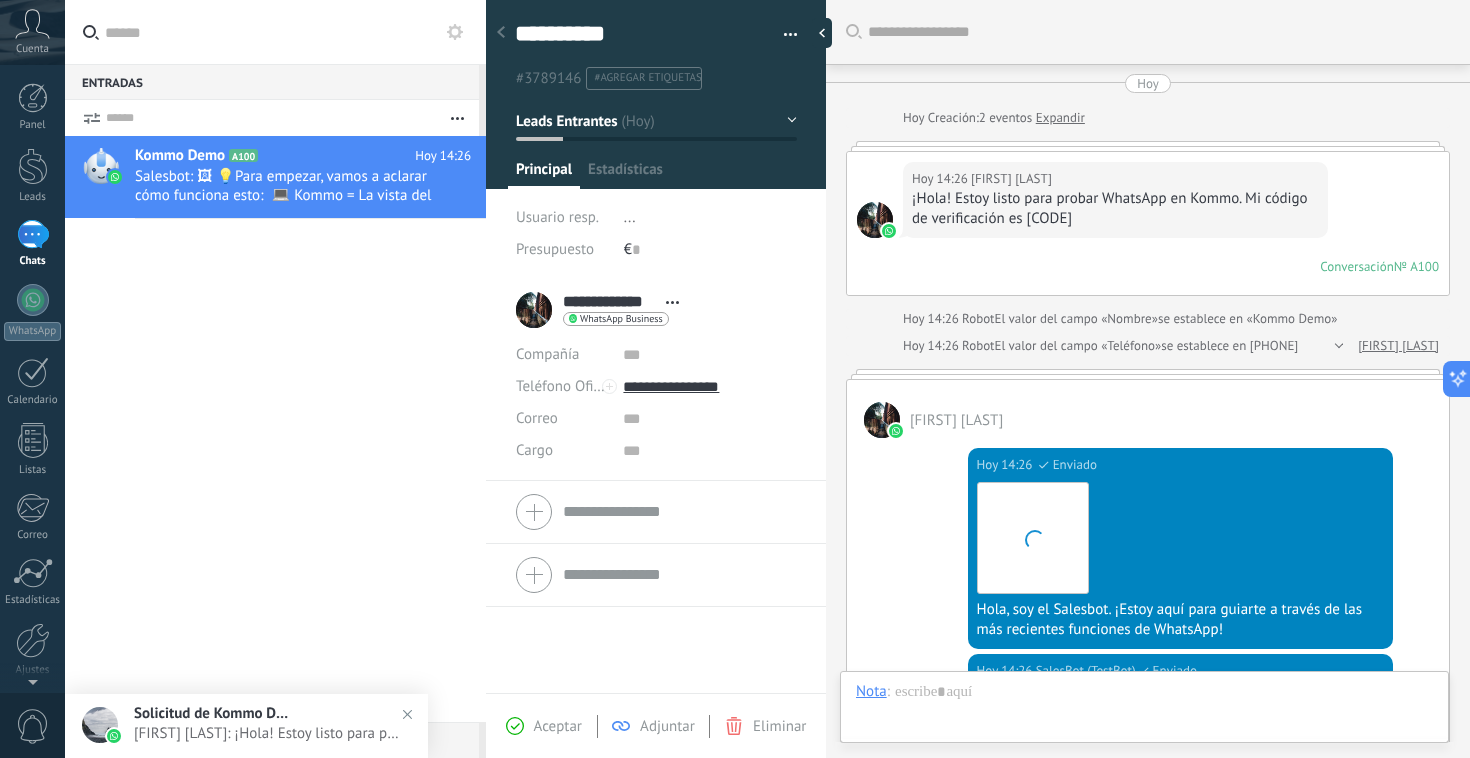 scroll, scrollTop: 30, scrollLeft: 0, axis: vertical 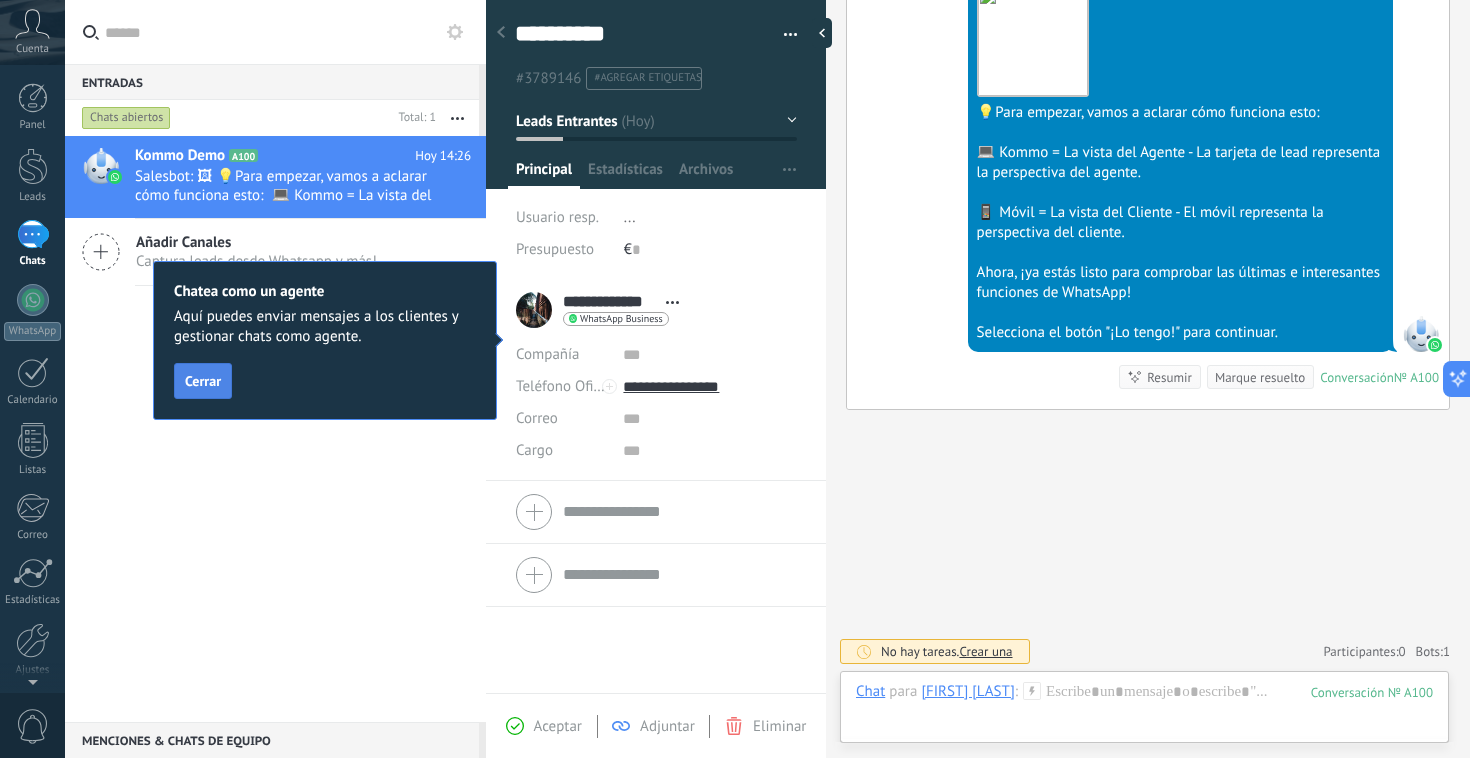 click on "Cerrar" at bounding box center [203, 381] 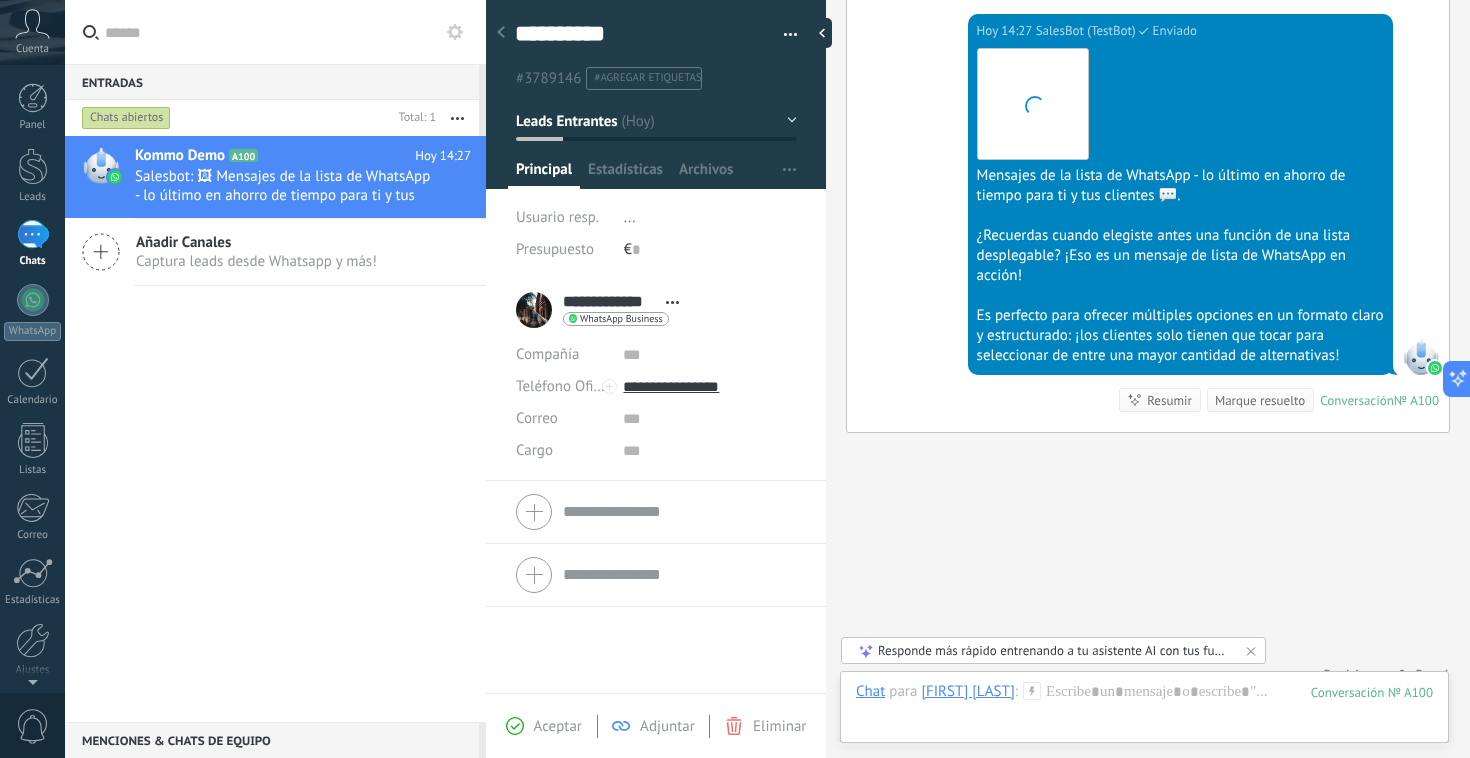 scroll, scrollTop: 1533, scrollLeft: 0, axis: vertical 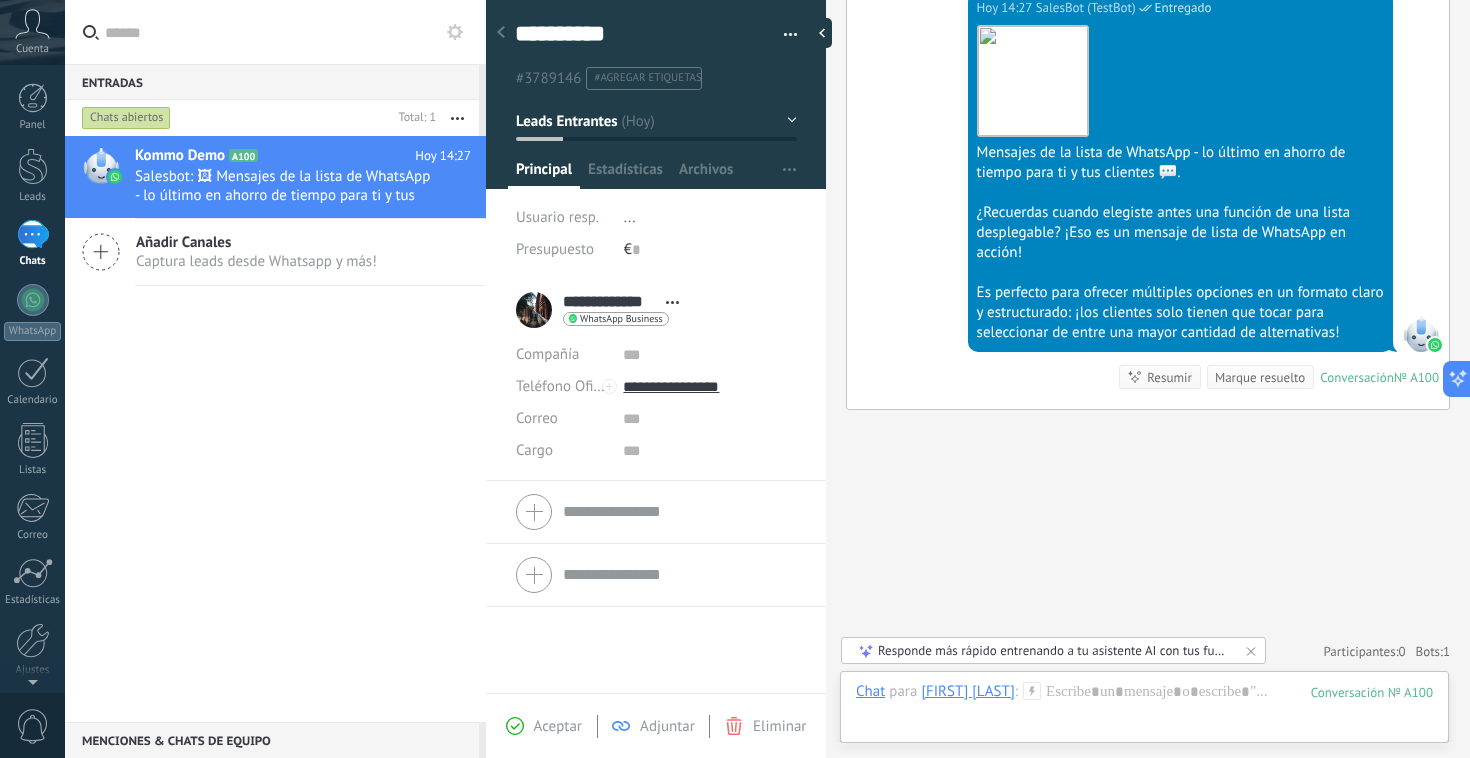 click at bounding box center (32, 24) 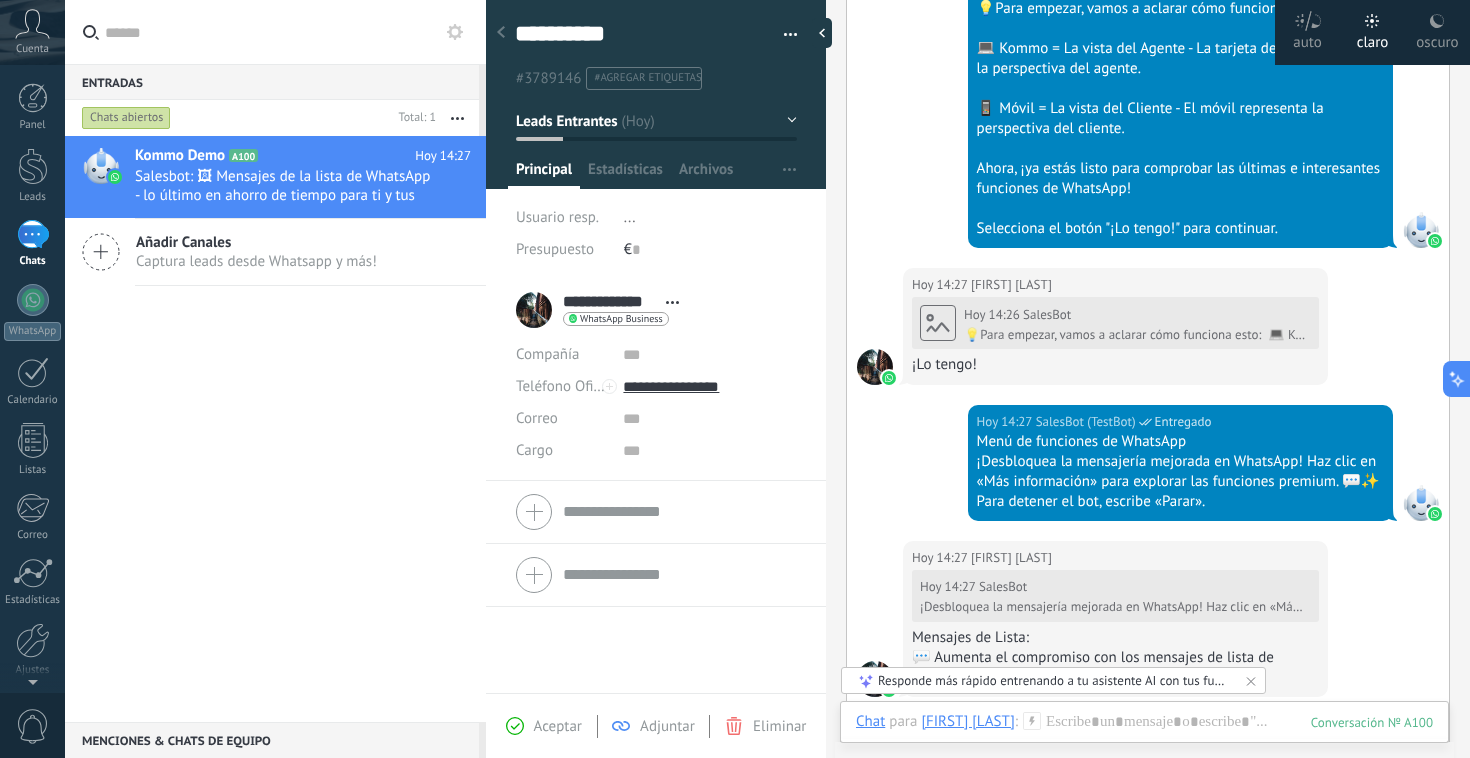 scroll, scrollTop: 794, scrollLeft: 0, axis: vertical 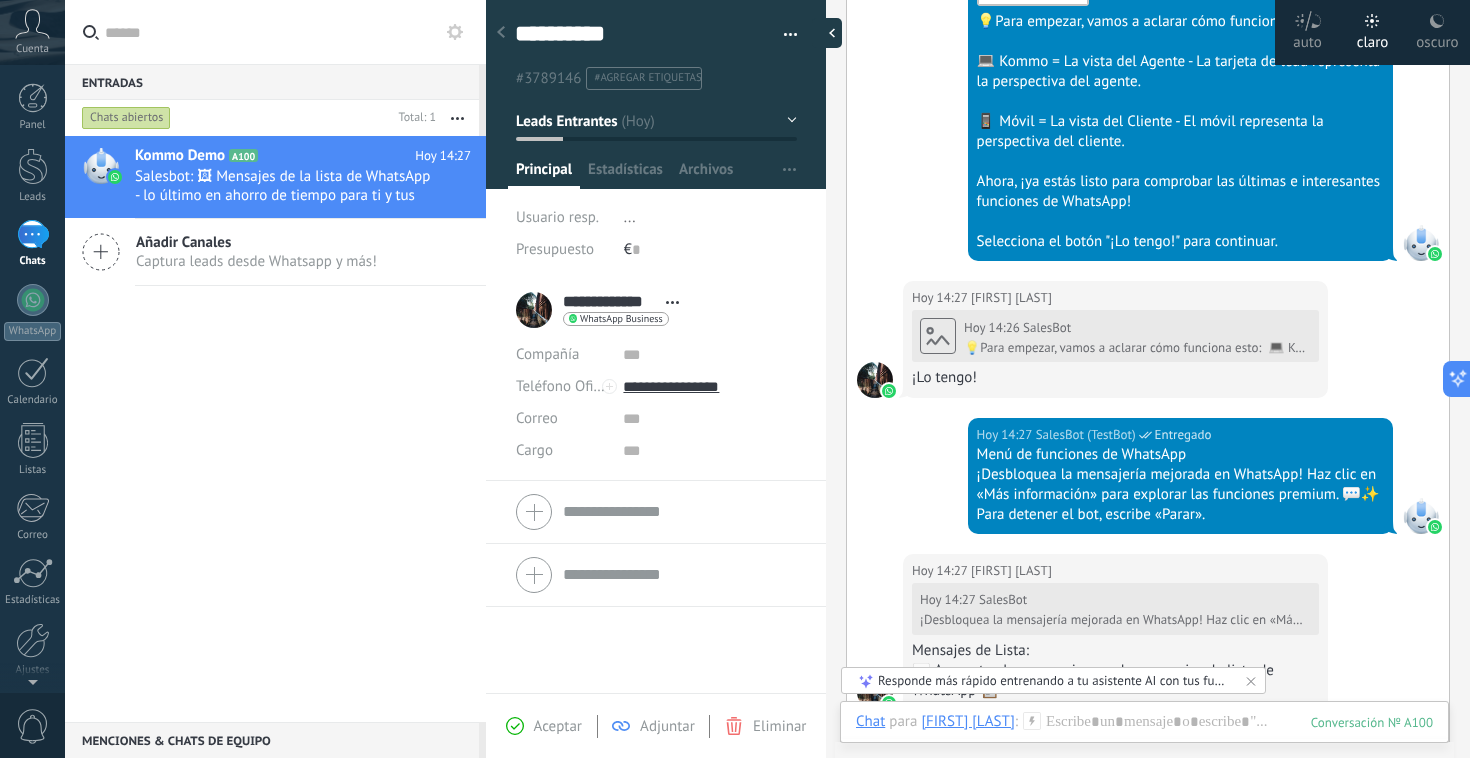 click at bounding box center (827, 33) 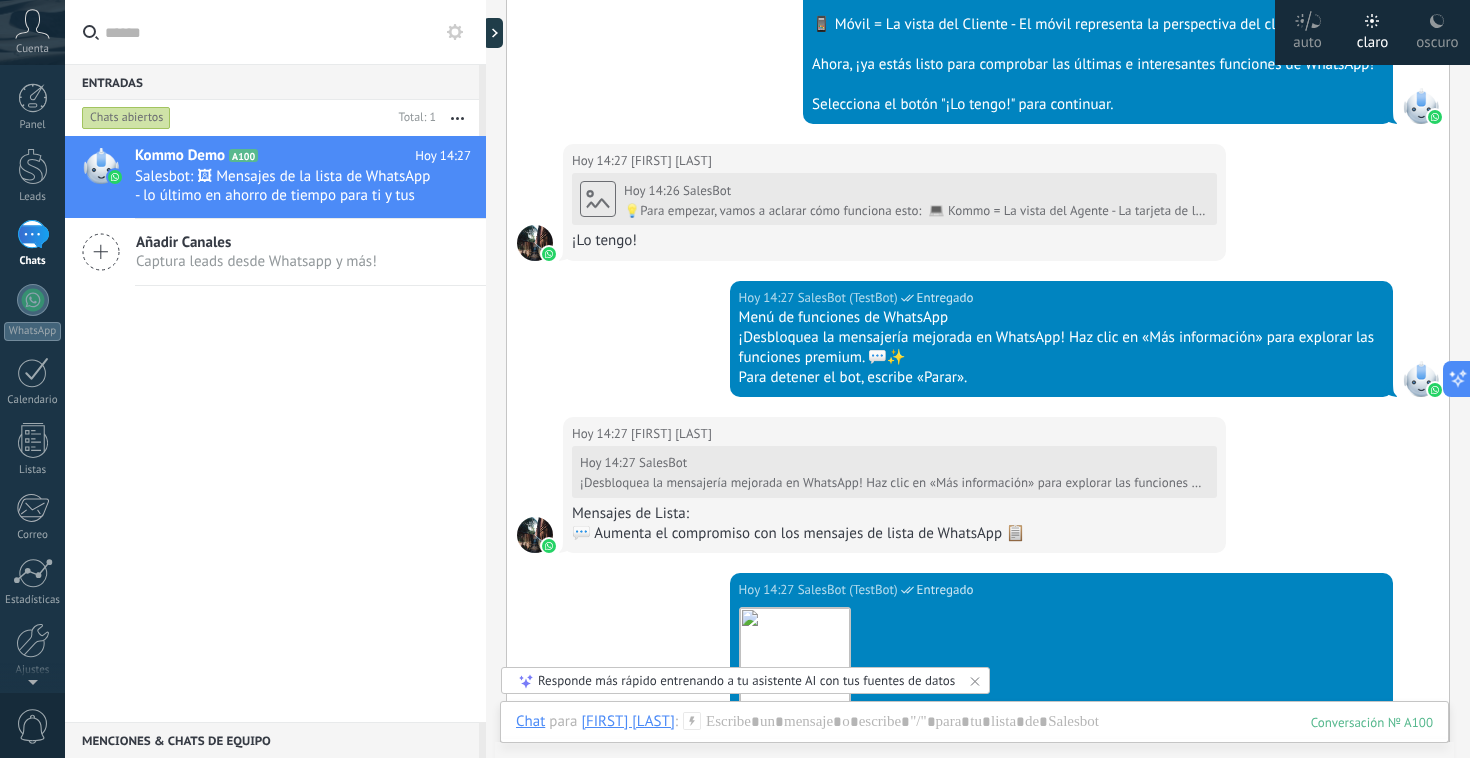 click on "1" at bounding box center [33, 234] 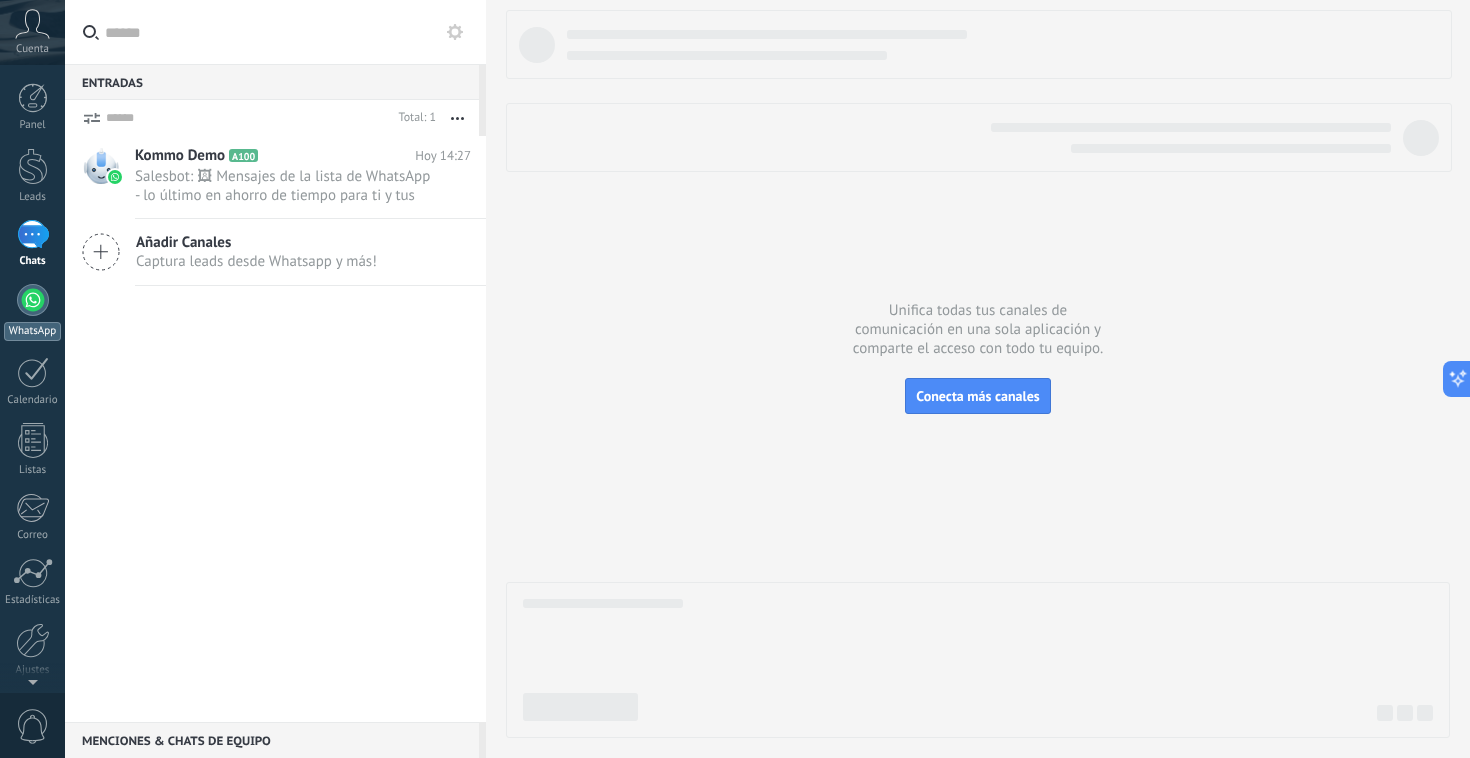 click at bounding box center [33, 300] 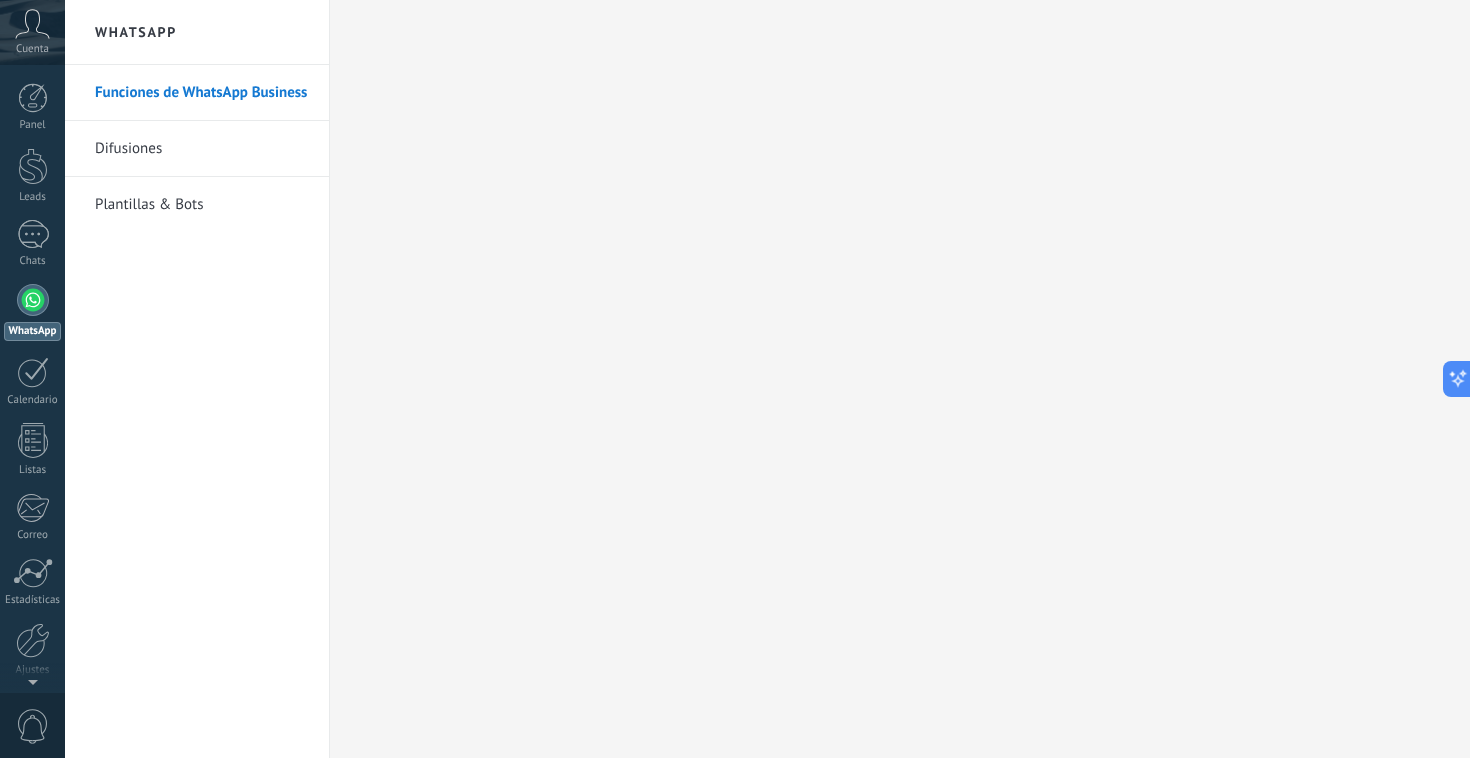 click on "Plantillas & Bots" at bounding box center (202, 205) 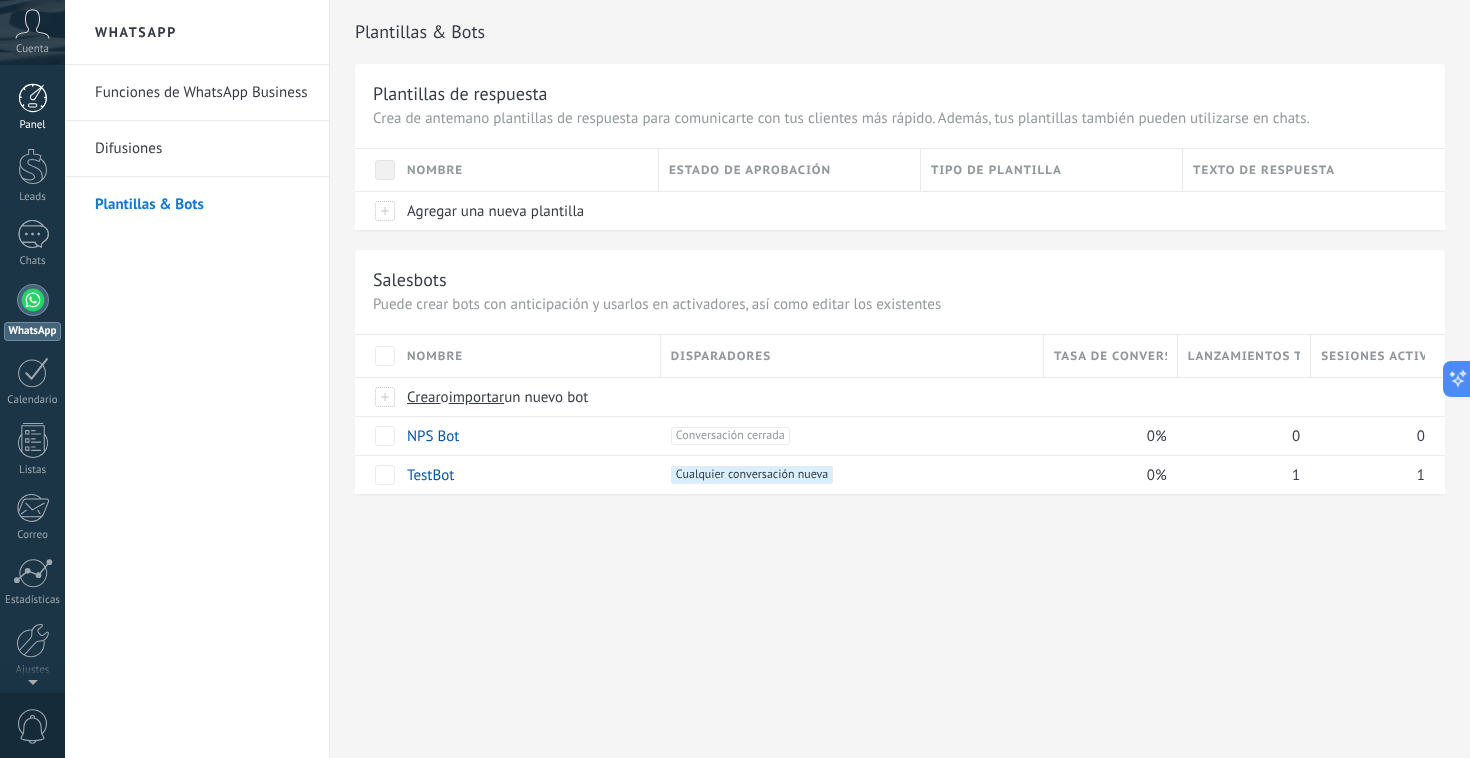 click at bounding box center [33, 98] 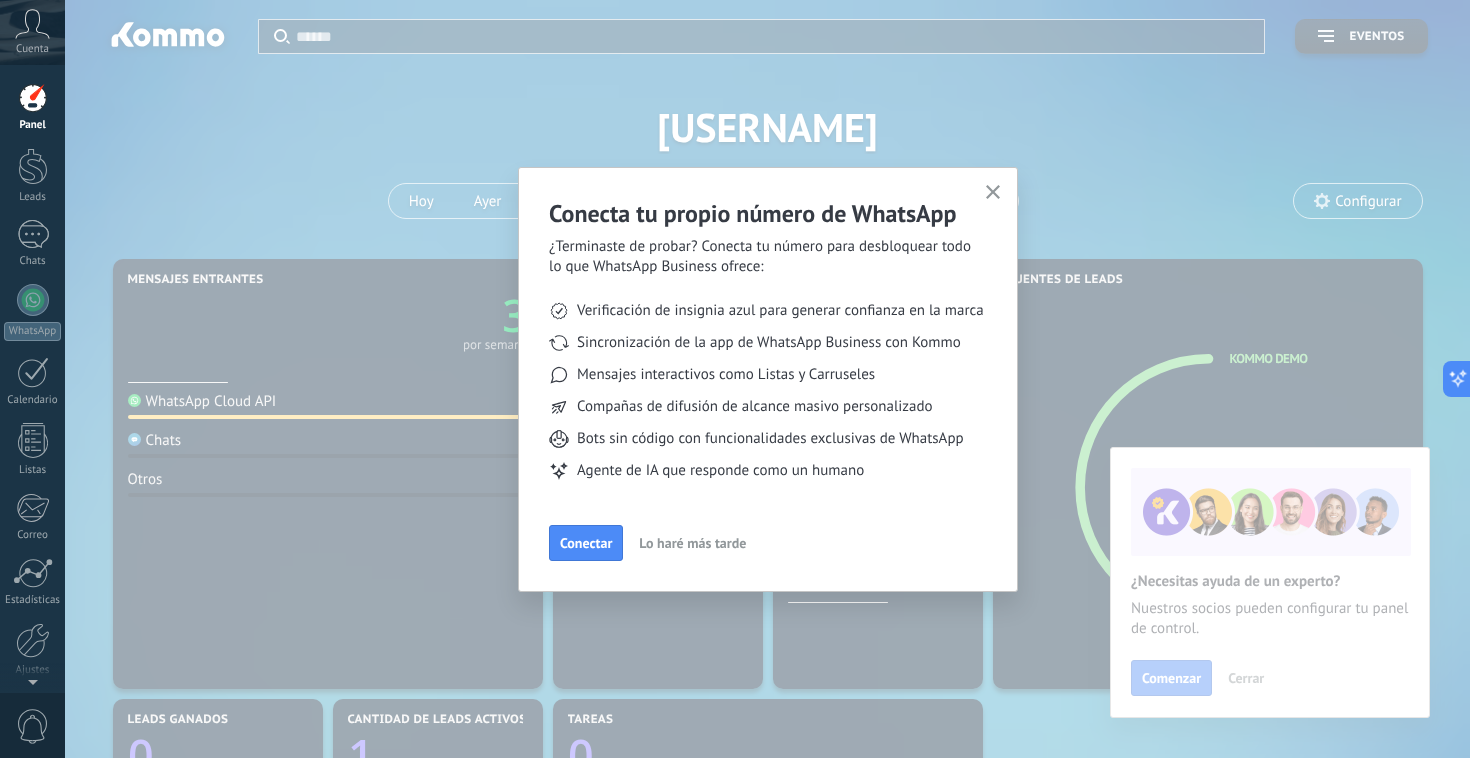 click at bounding box center (993, 193) 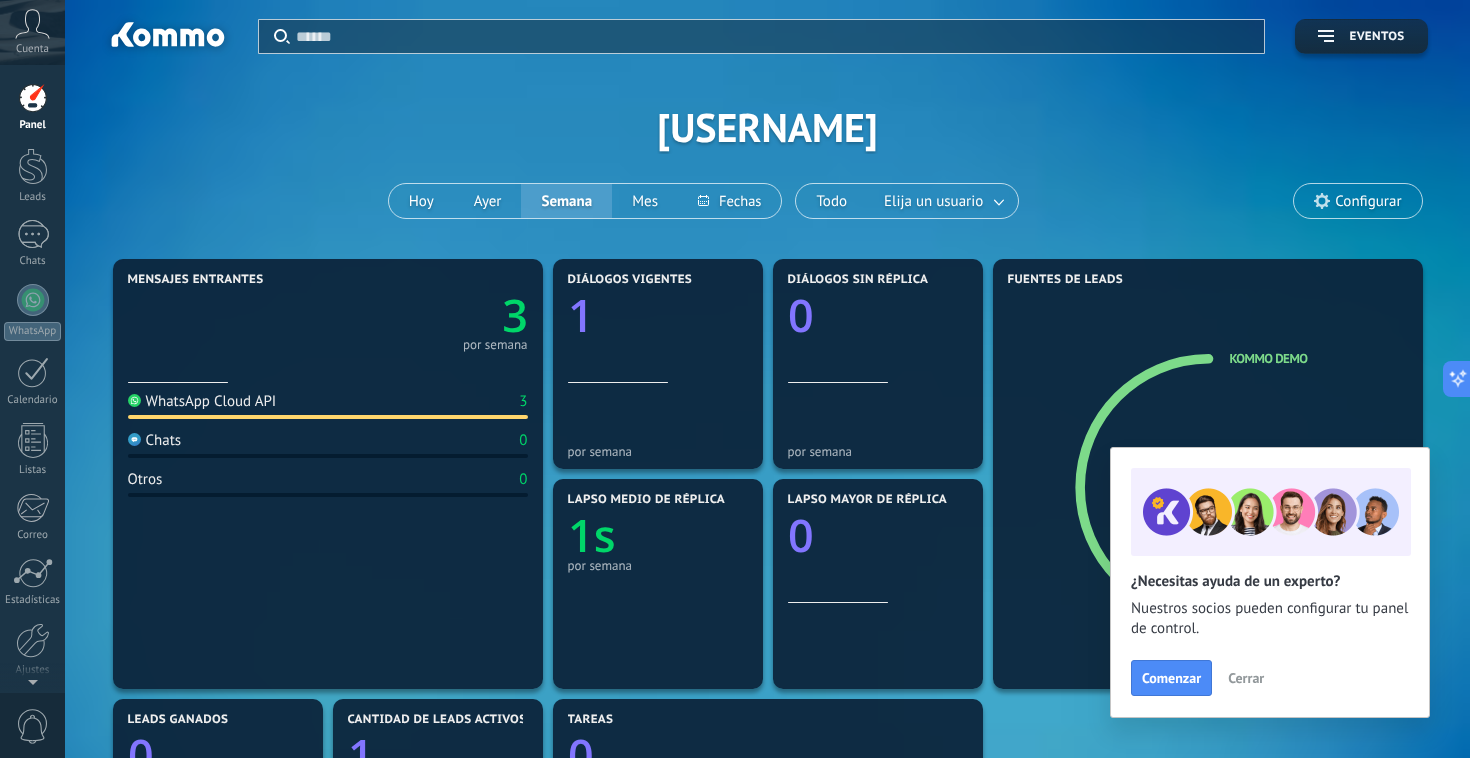 click on "Cerrar" at bounding box center [1246, 678] 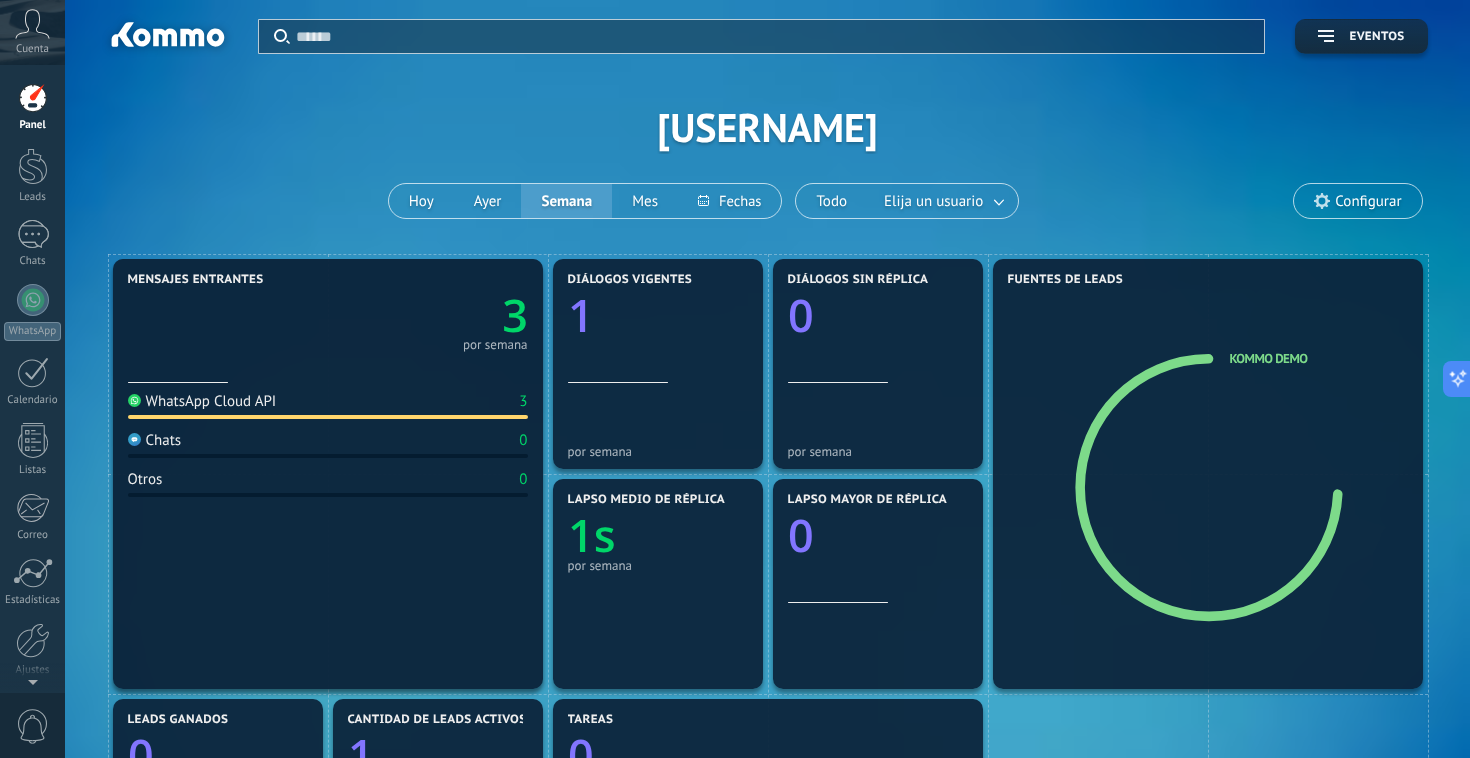 drag, startPoint x: 372, startPoint y: 328, endPoint x: 359, endPoint y: 328, distance: 13 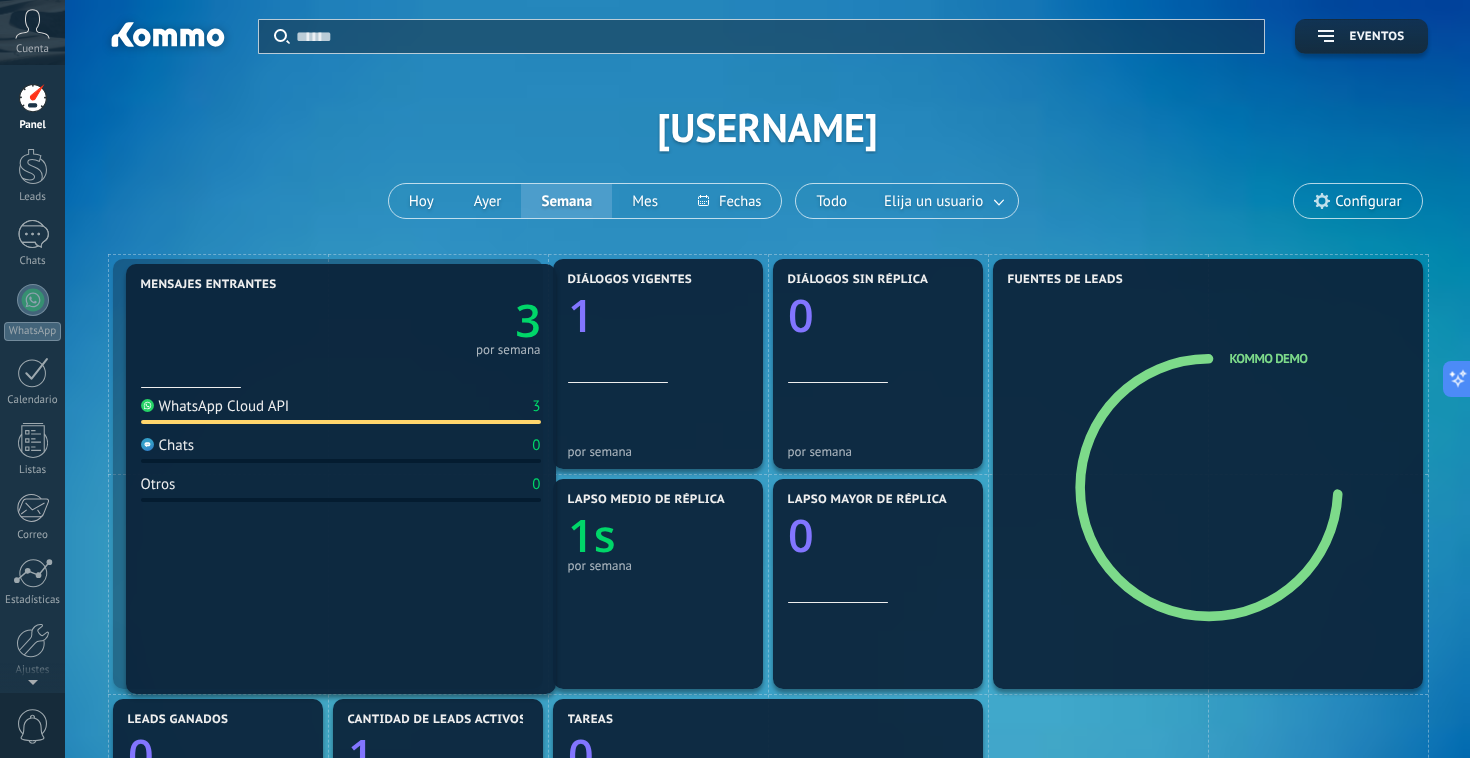 drag, startPoint x: 343, startPoint y: 402, endPoint x: 356, endPoint y: 407, distance: 13.928389 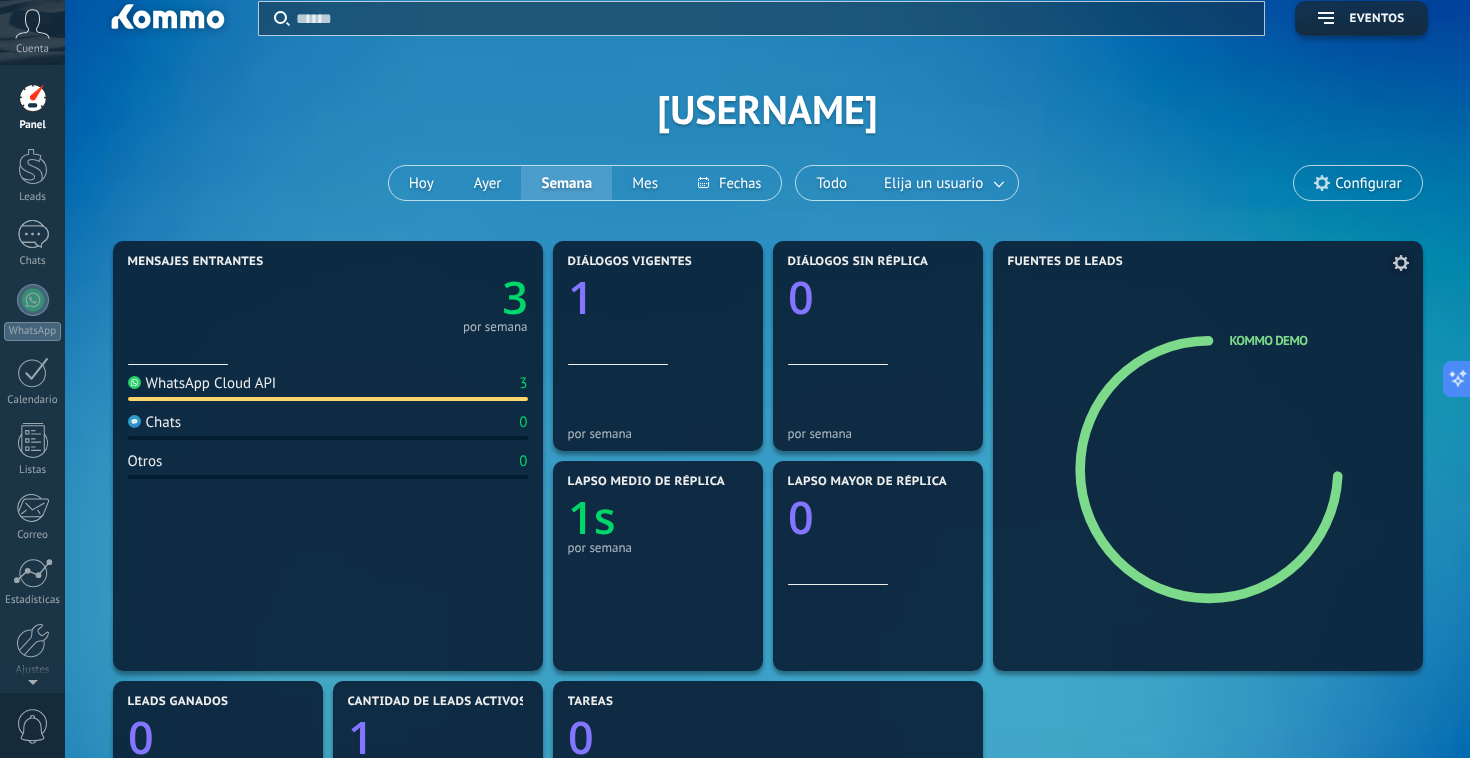 scroll, scrollTop: 0, scrollLeft: 0, axis: both 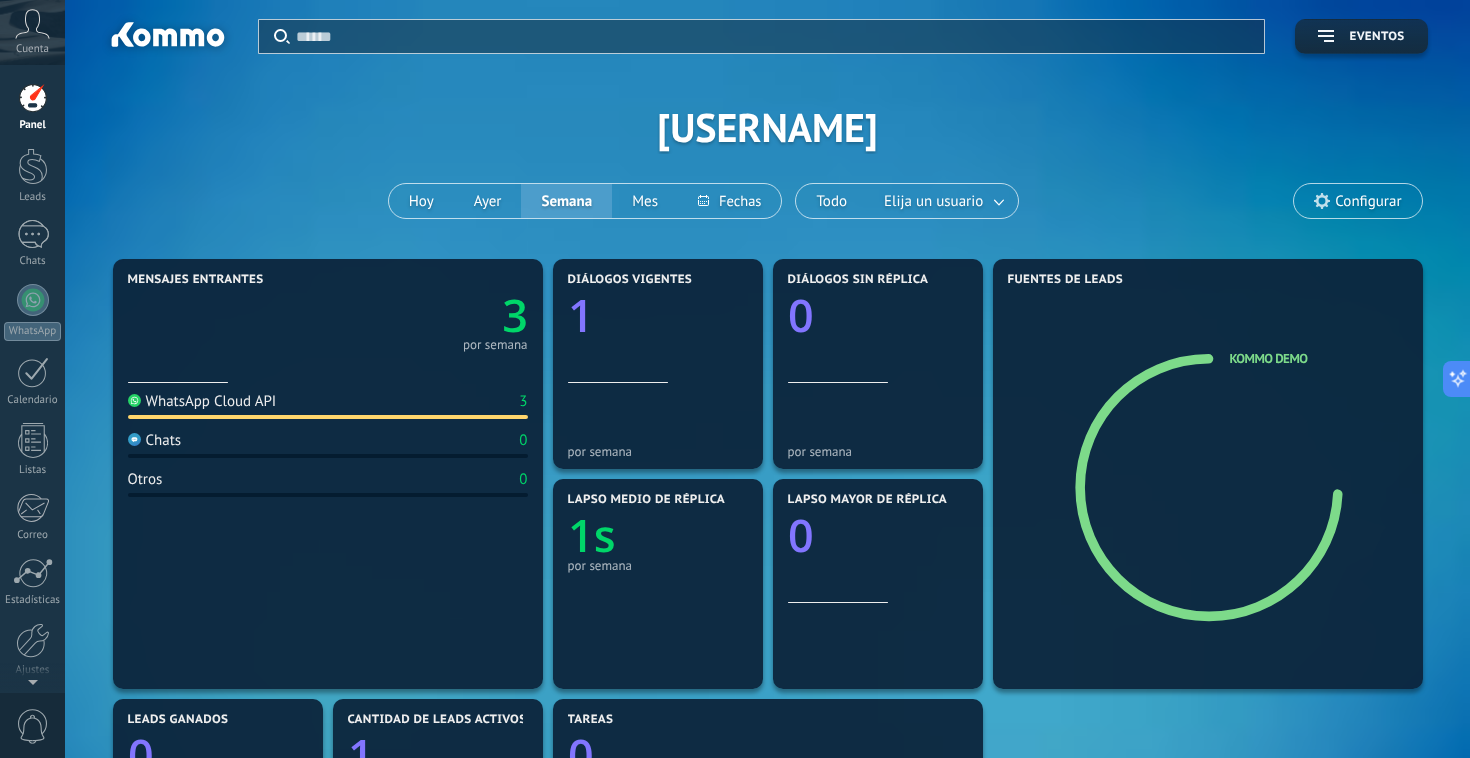 click on "Configurar" at bounding box center (1368, 201) 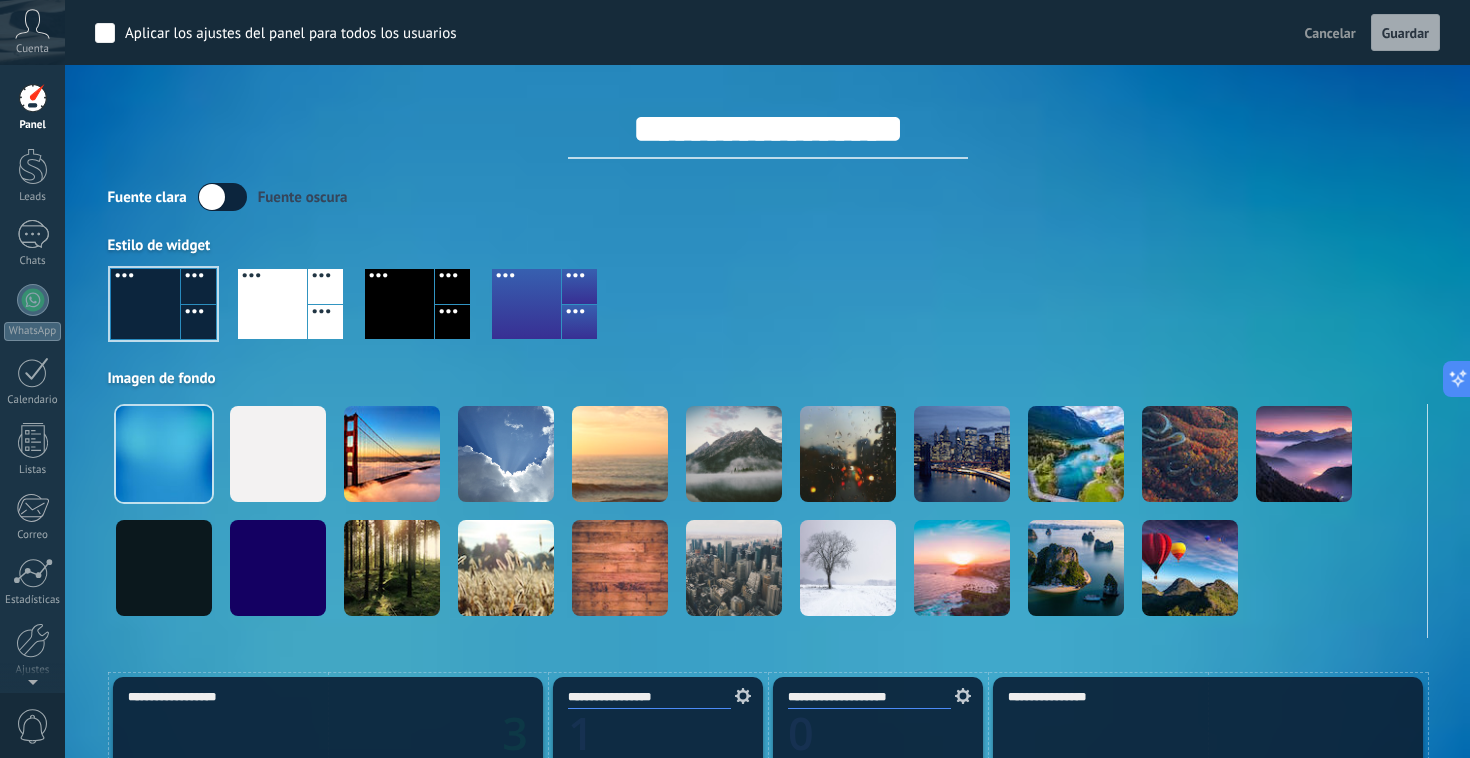 click on "Cancelar" at bounding box center (1330, 33) 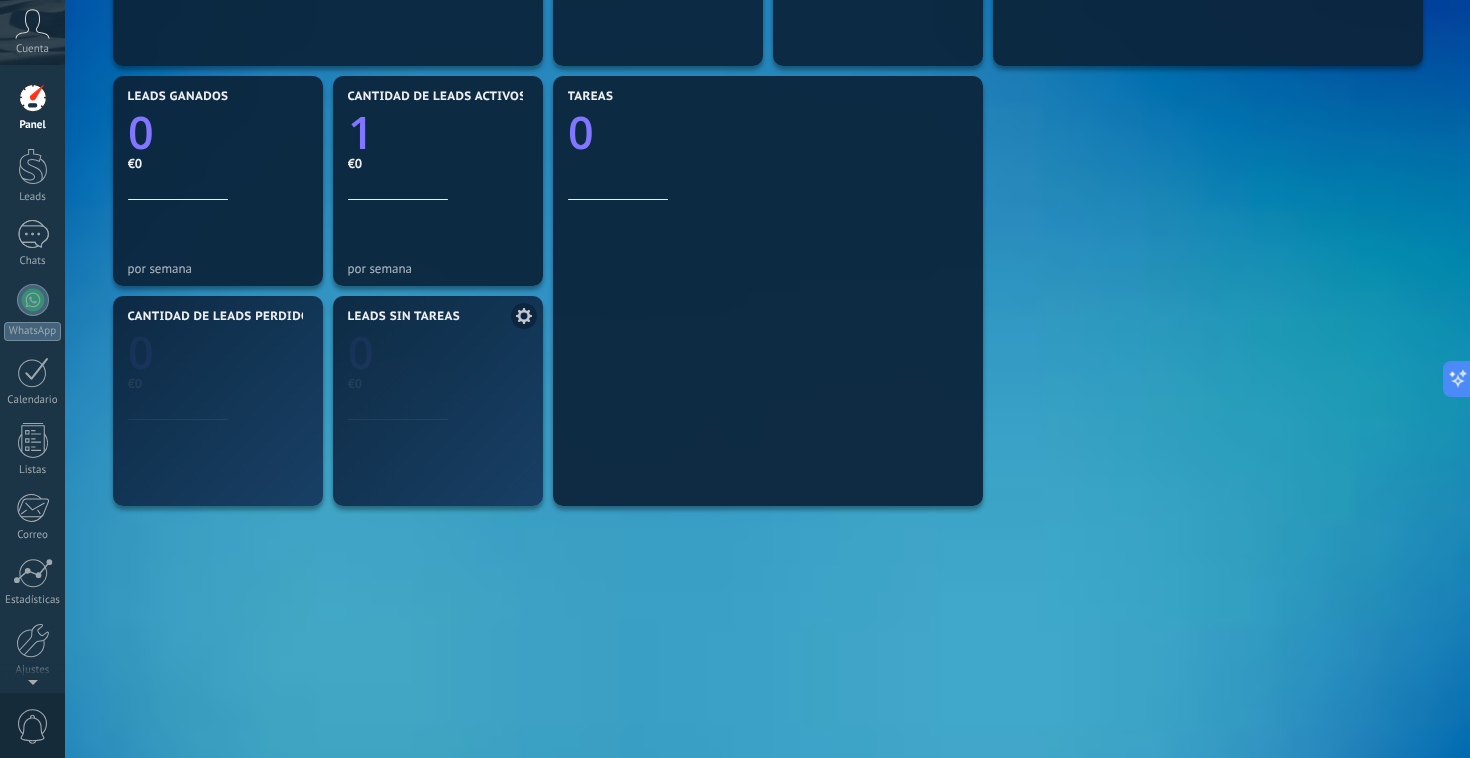 scroll, scrollTop: 657, scrollLeft: 0, axis: vertical 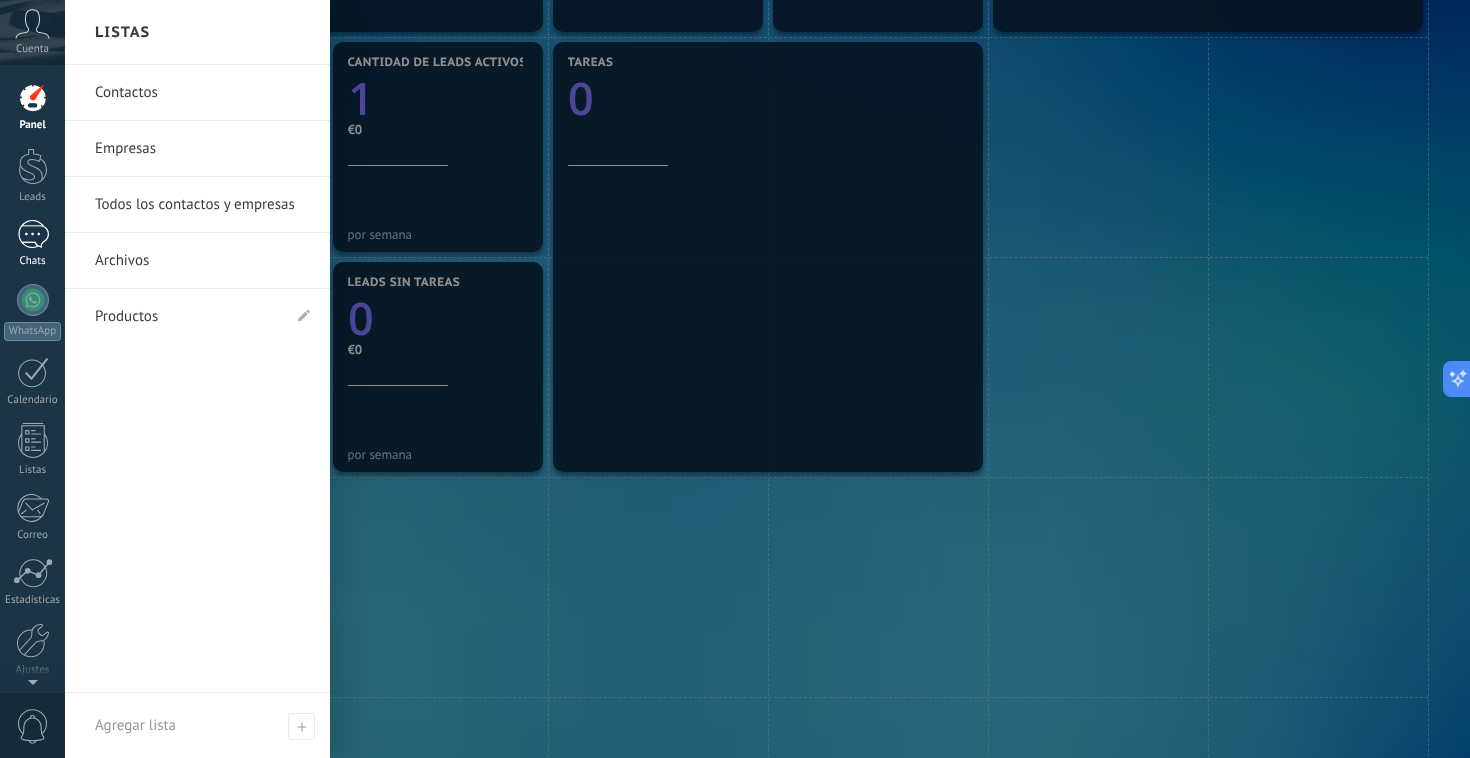 click on "1" at bounding box center [33, 234] 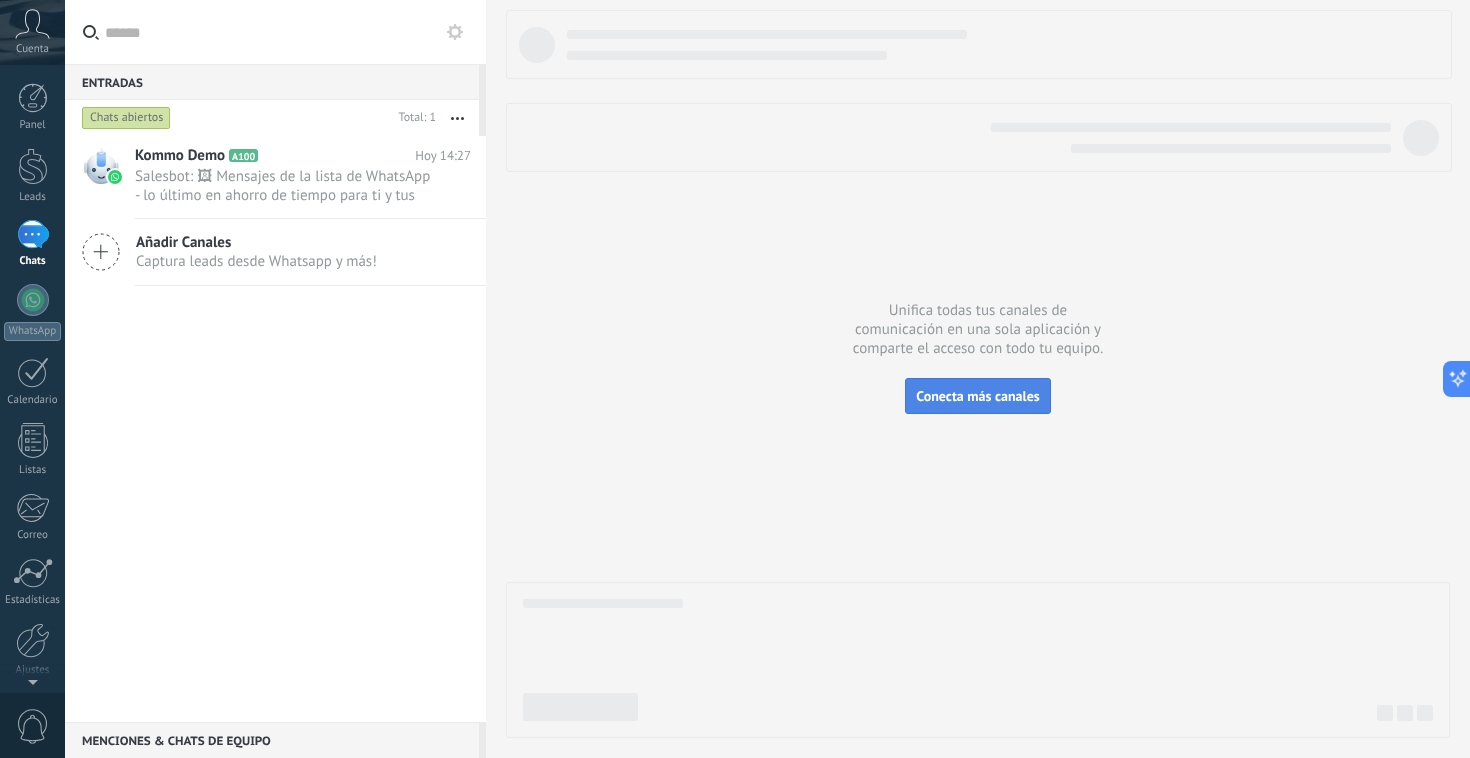 click on "Conecta más canales" at bounding box center [977, 396] 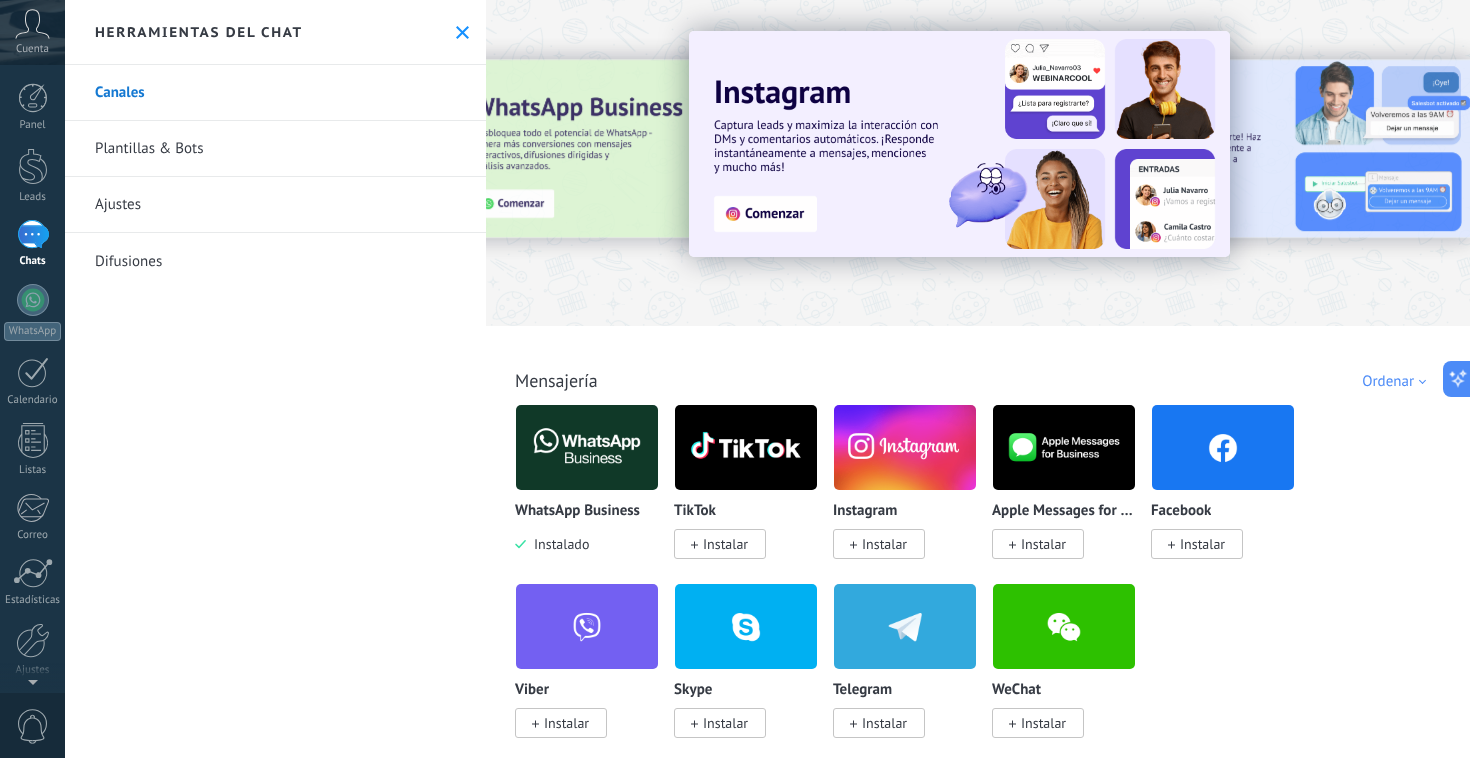 click on "Plantillas & Bots" at bounding box center [275, 149] 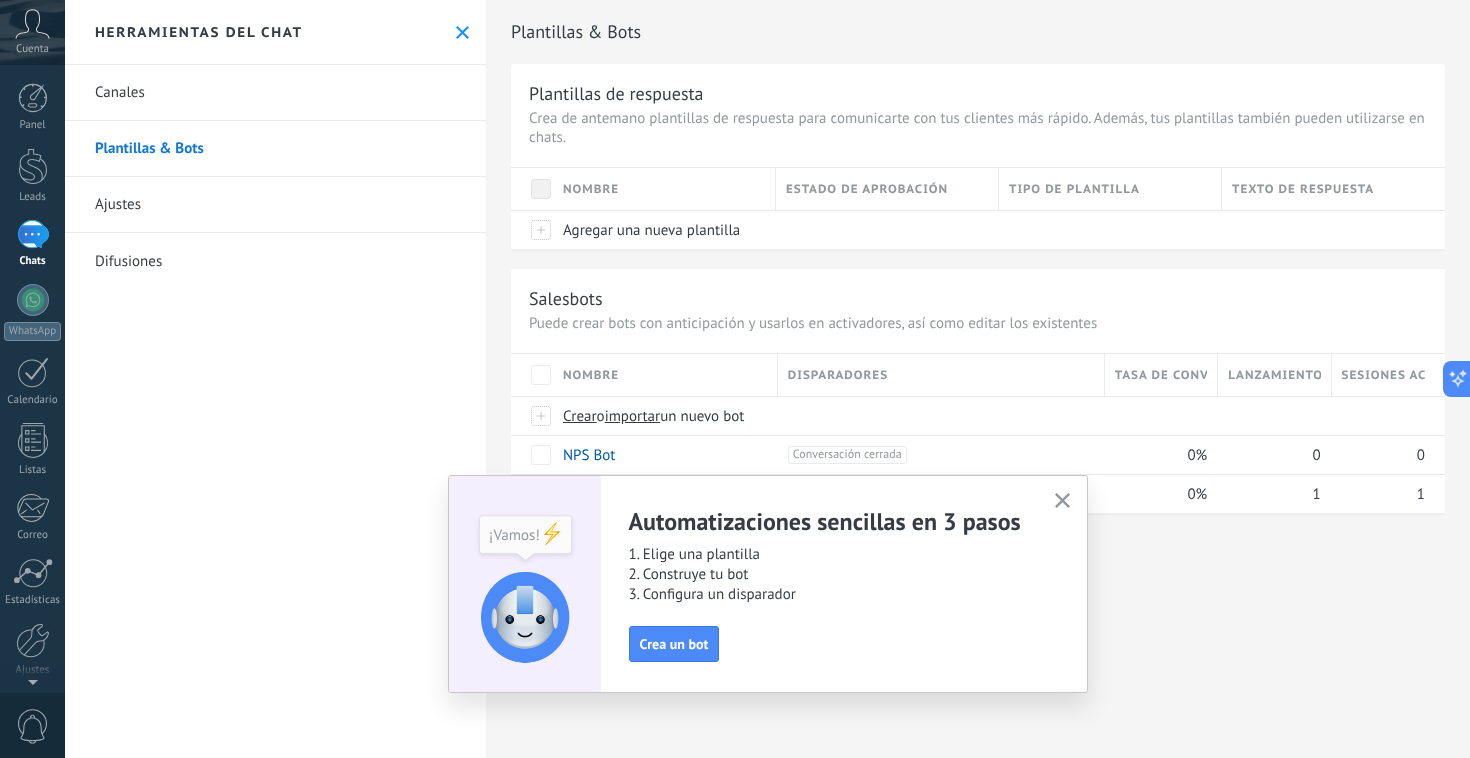 click on "Ajustes" at bounding box center [275, 205] 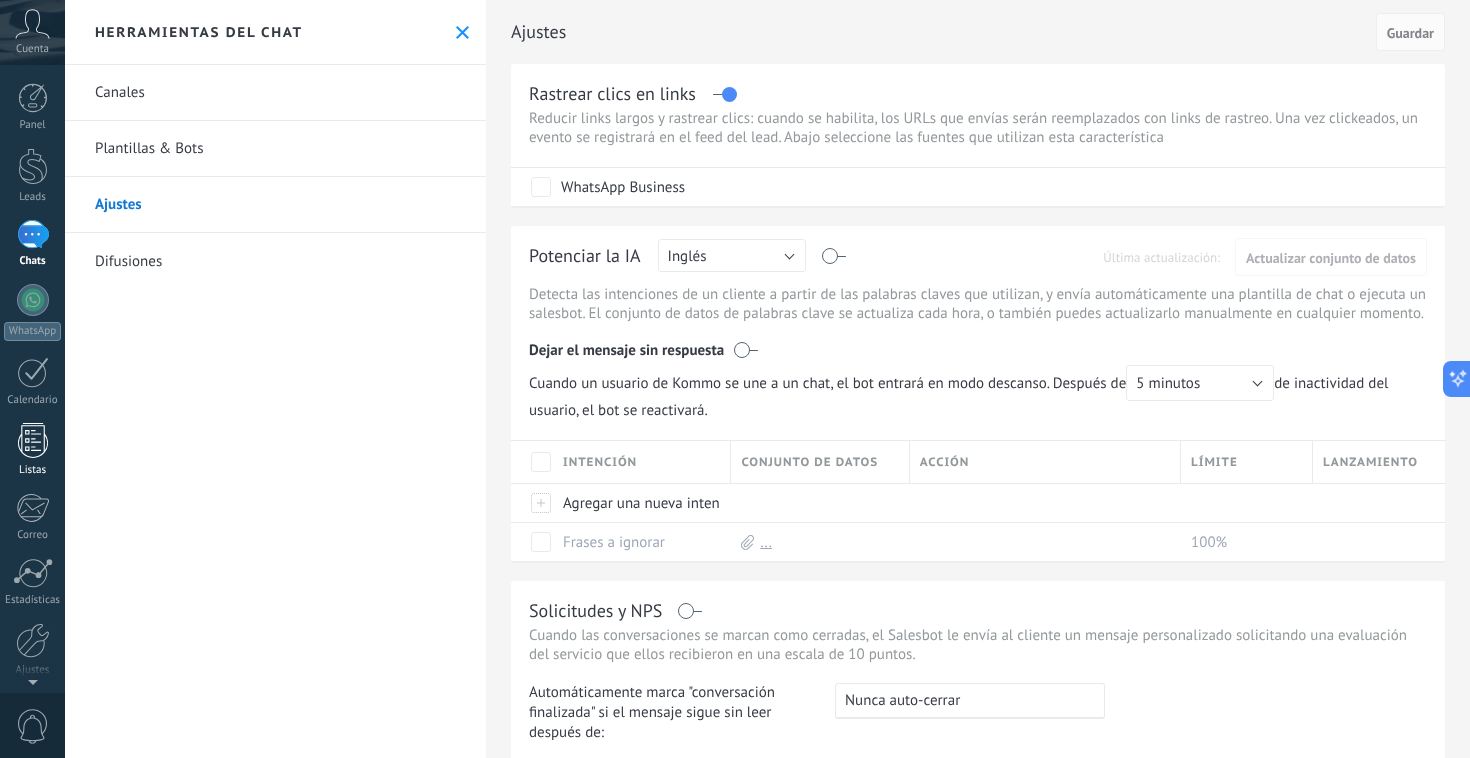 click at bounding box center [33, 440] 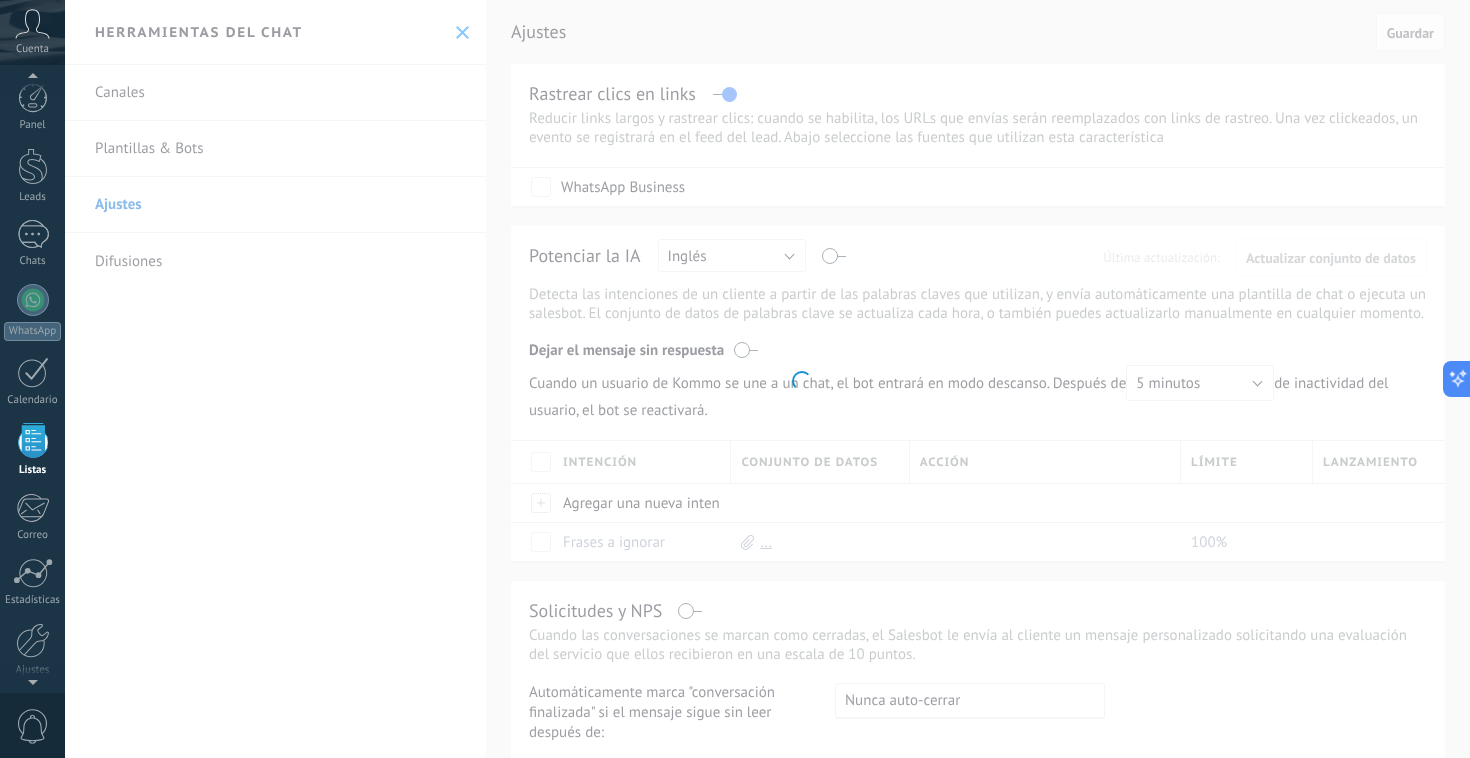 scroll, scrollTop: 52, scrollLeft: 0, axis: vertical 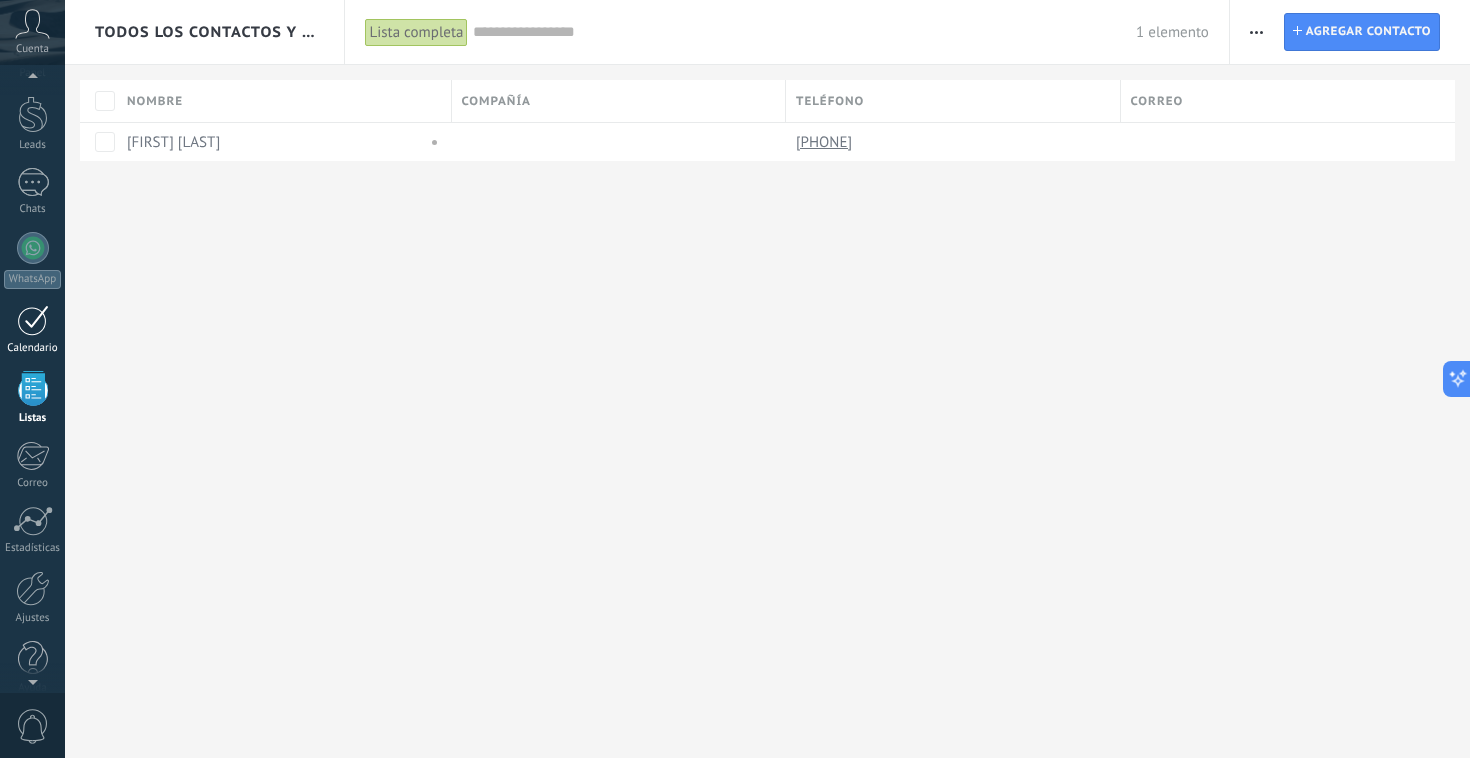click on "Calendario" at bounding box center [32, 330] 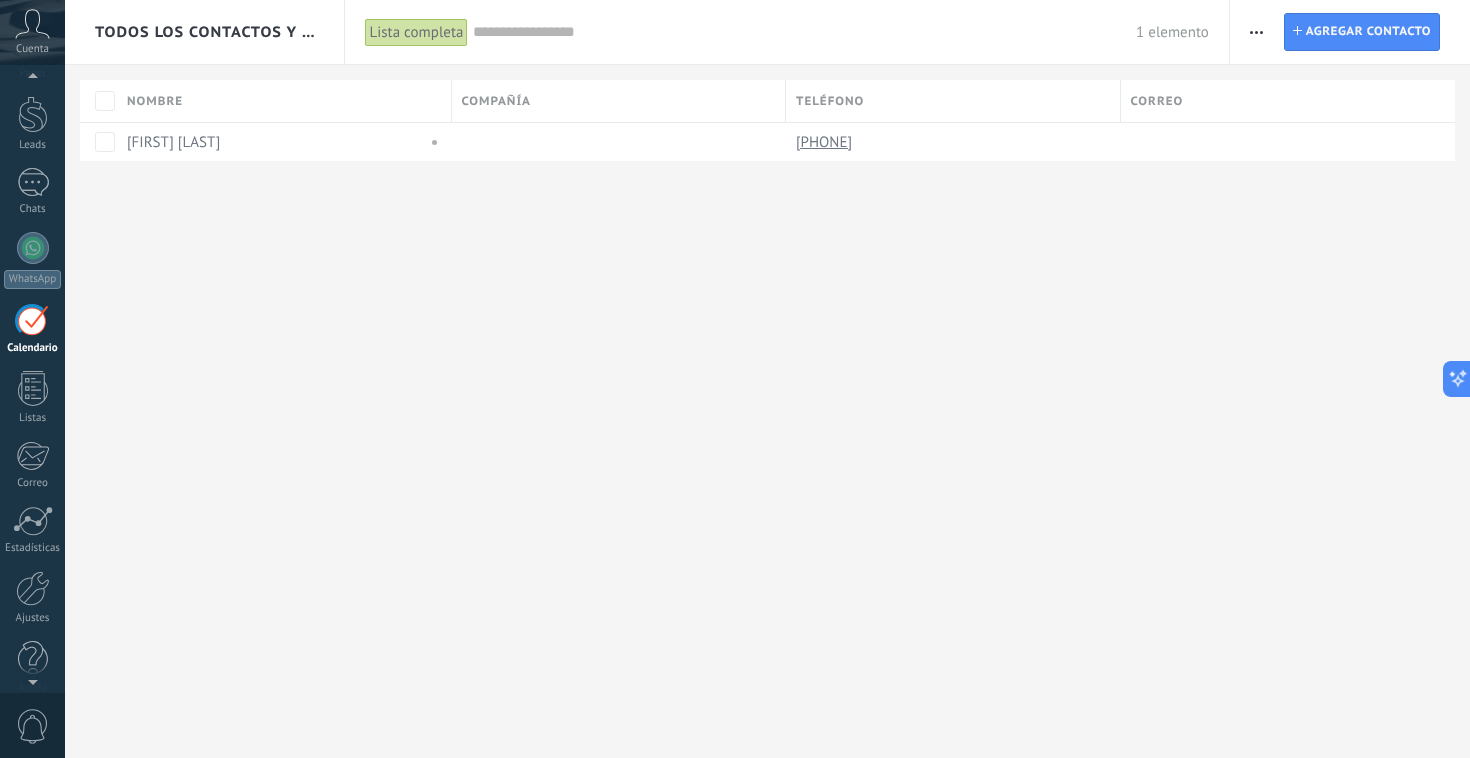scroll, scrollTop: 0, scrollLeft: 0, axis: both 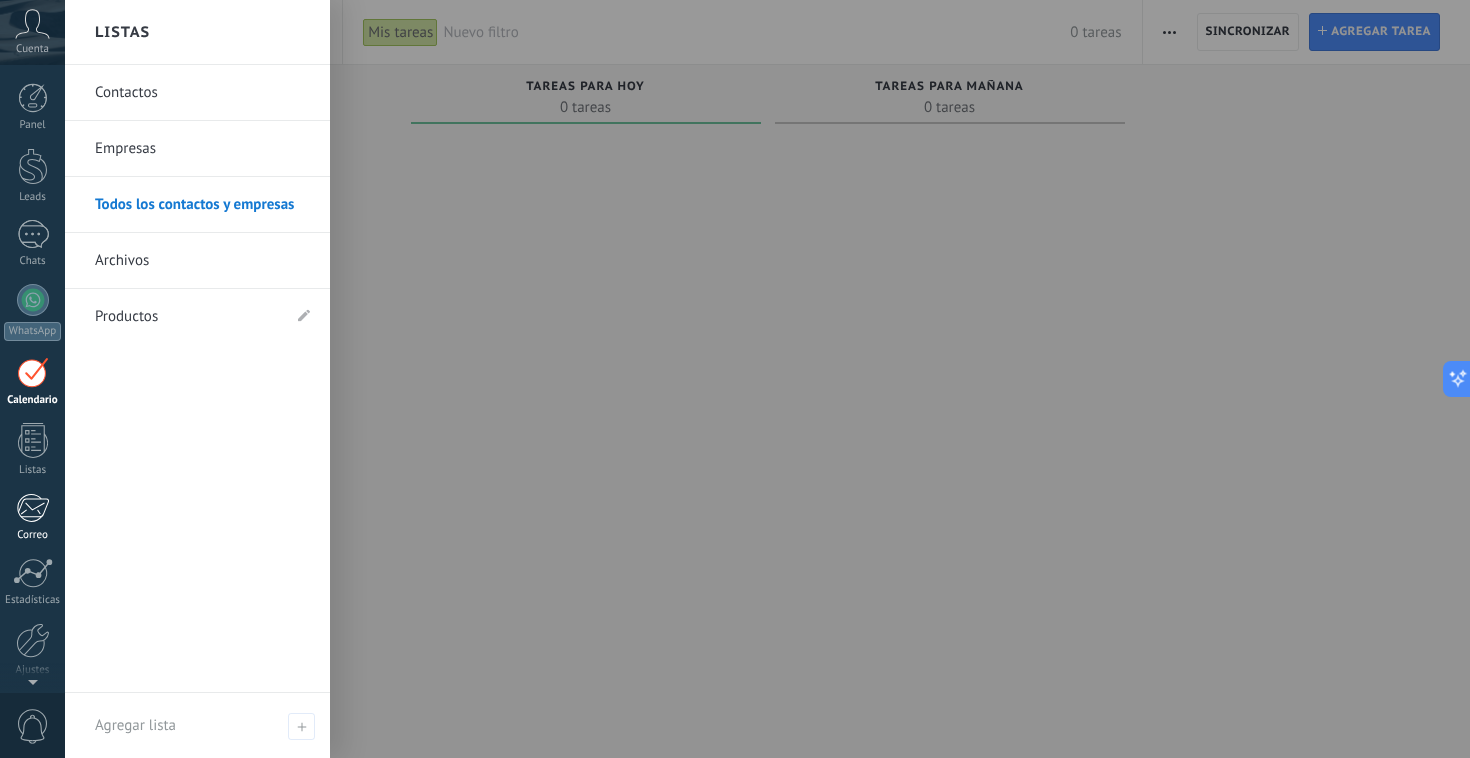 click on "Correo" at bounding box center [32, 517] 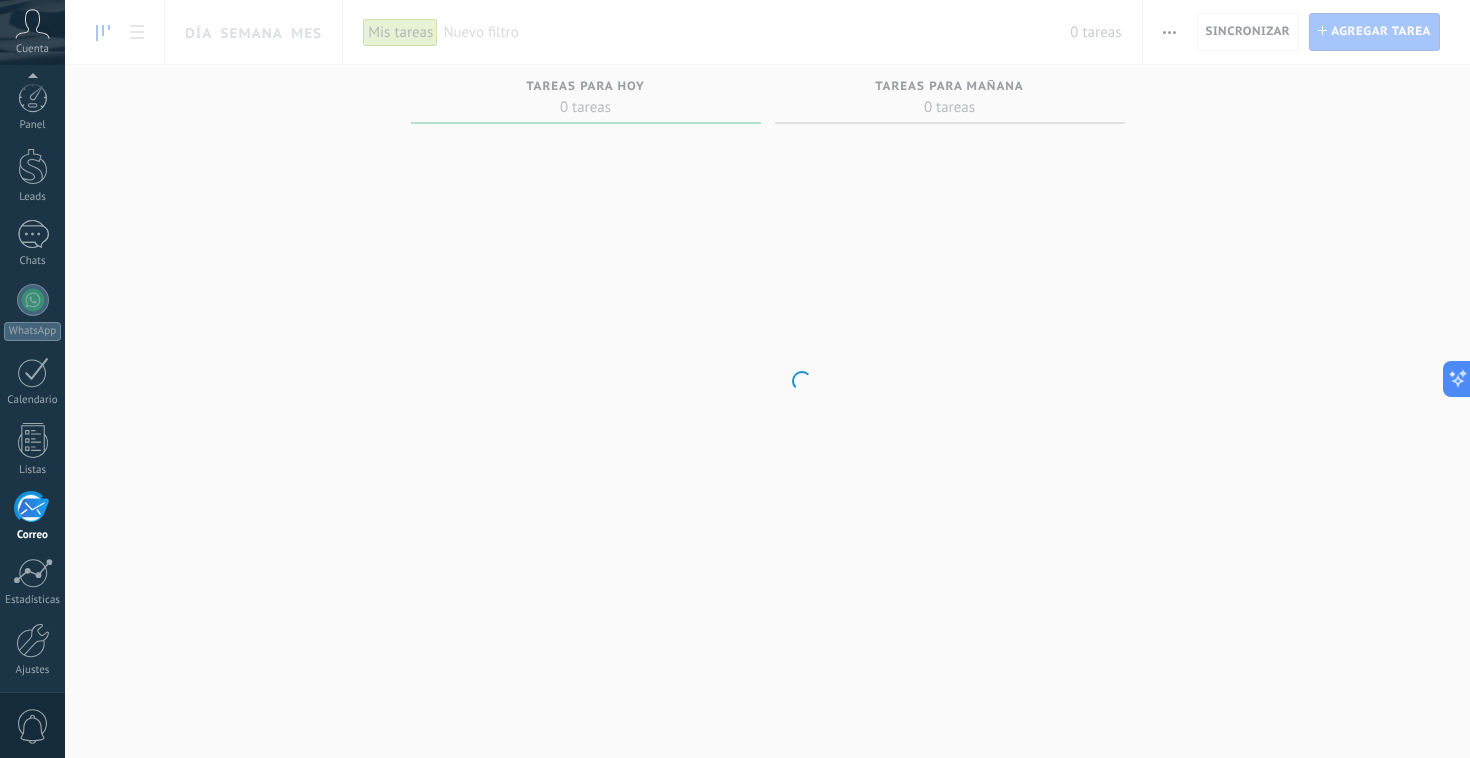 scroll, scrollTop: 74, scrollLeft: 0, axis: vertical 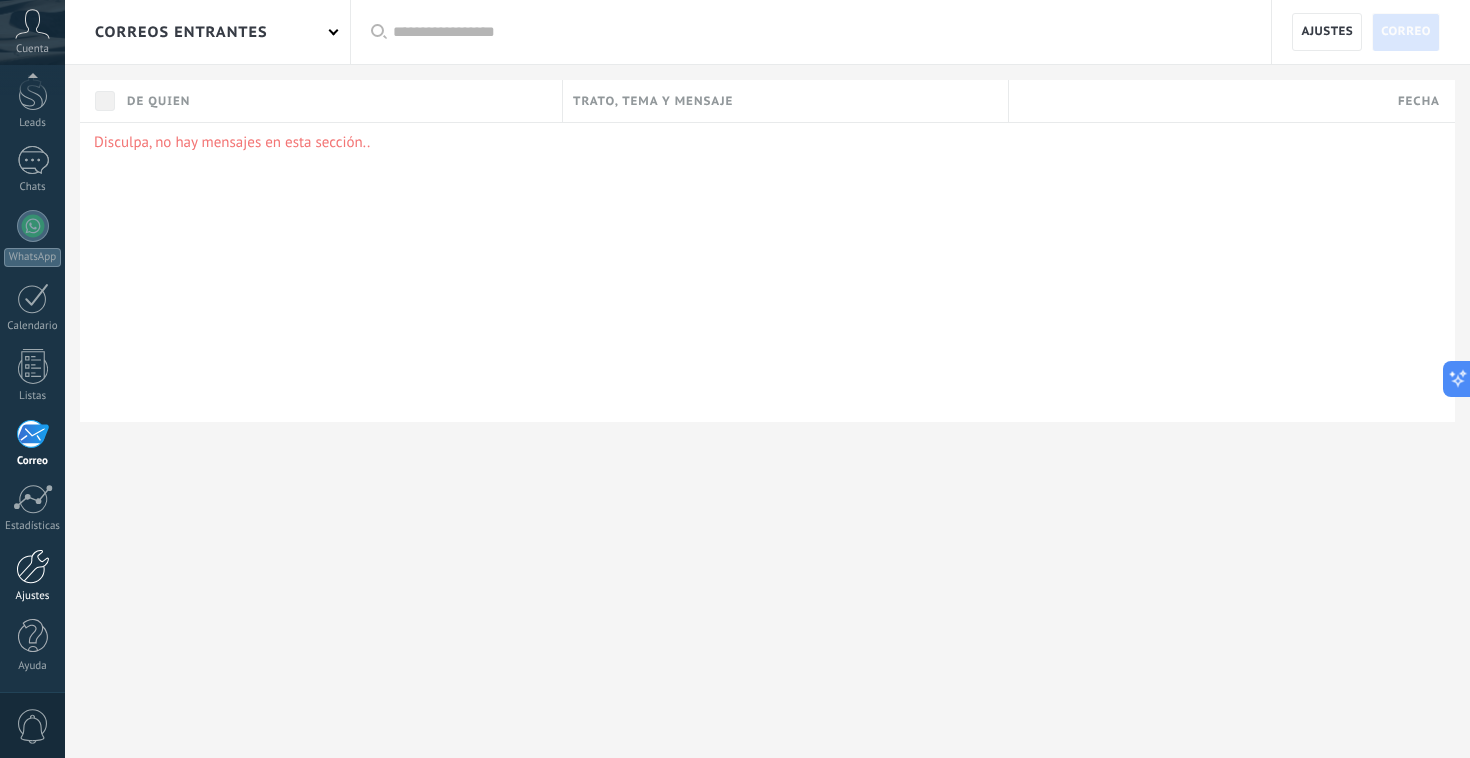 click at bounding box center (33, 566) 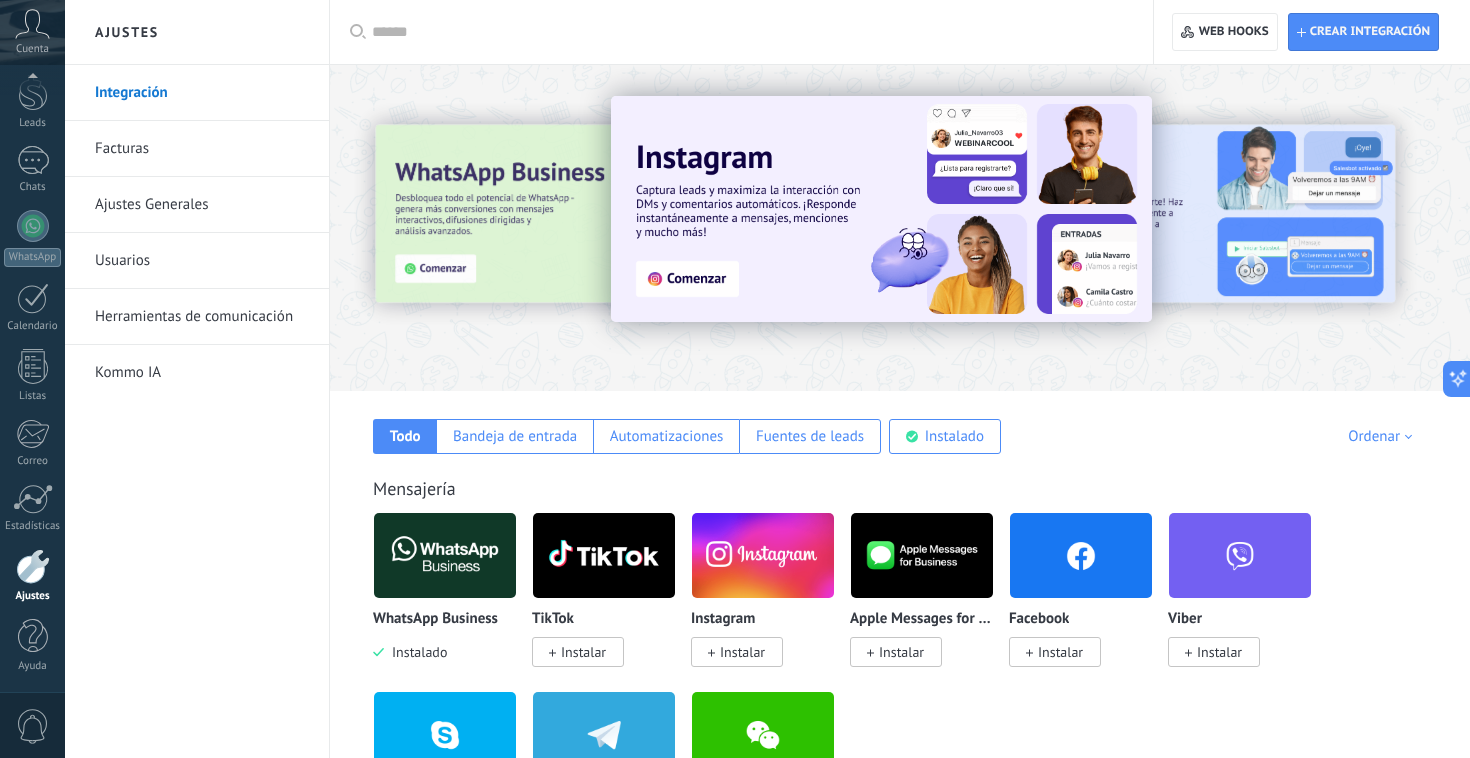 click on "Facturas" at bounding box center (202, 149) 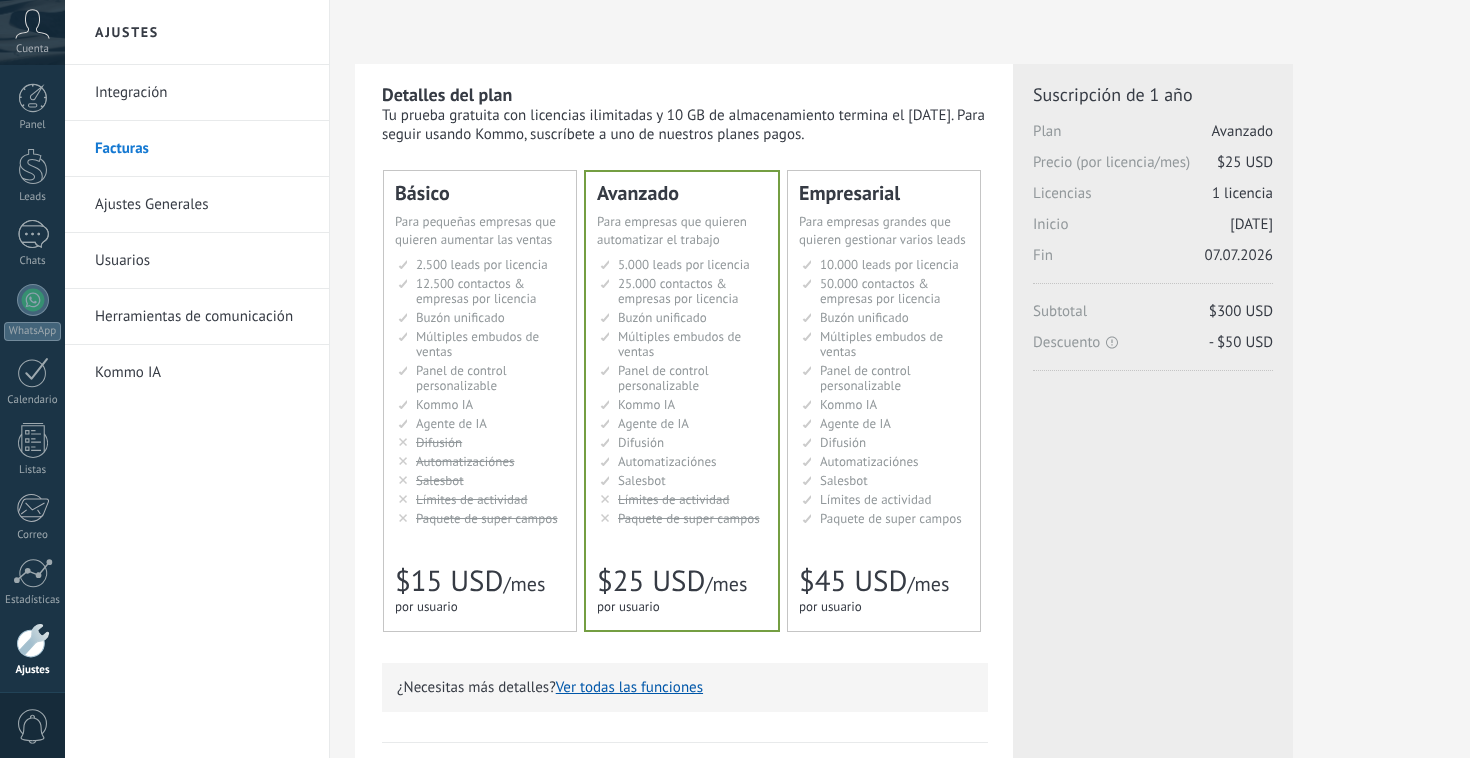 scroll, scrollTop: 0, scrollLeft: 0, axis: both 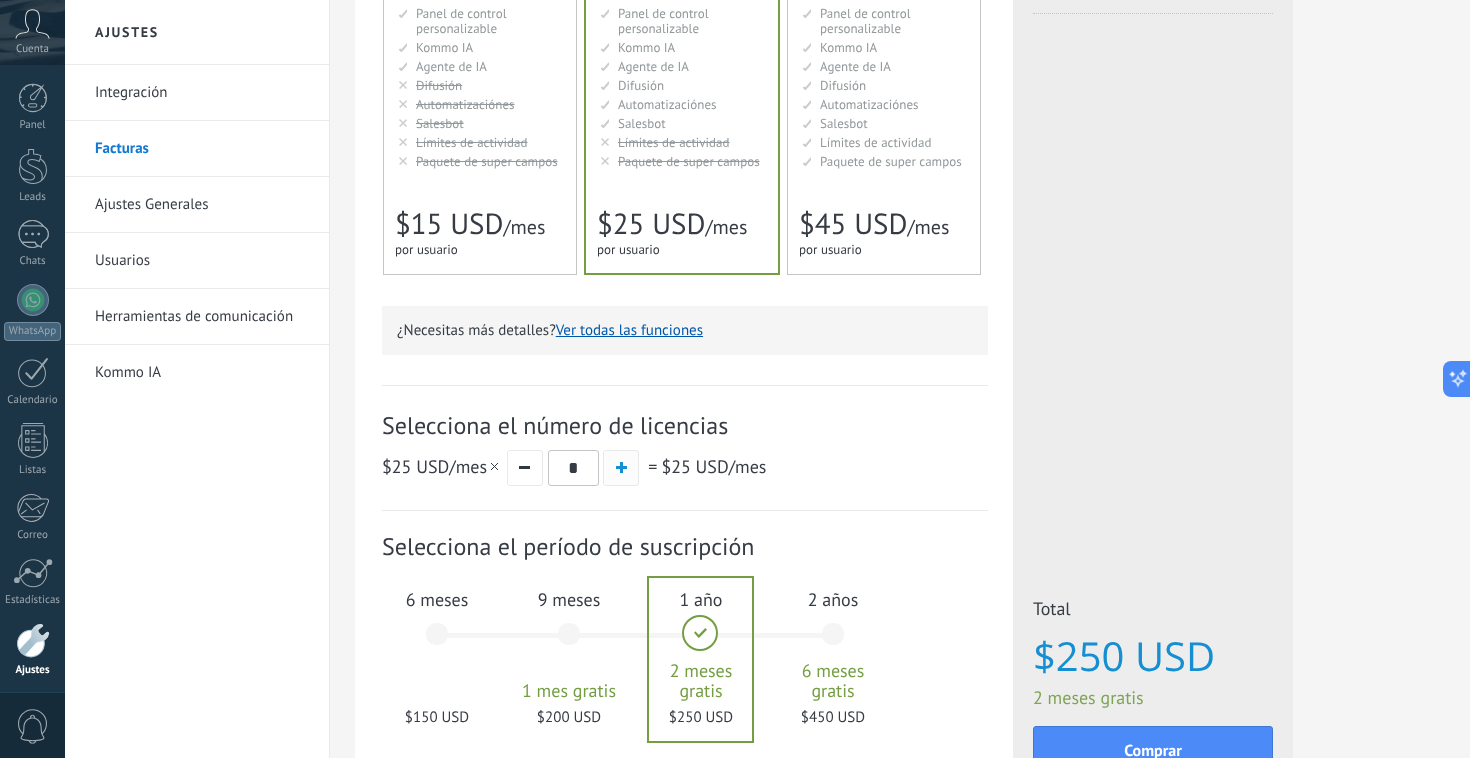 click at bounding box center (621, 467) 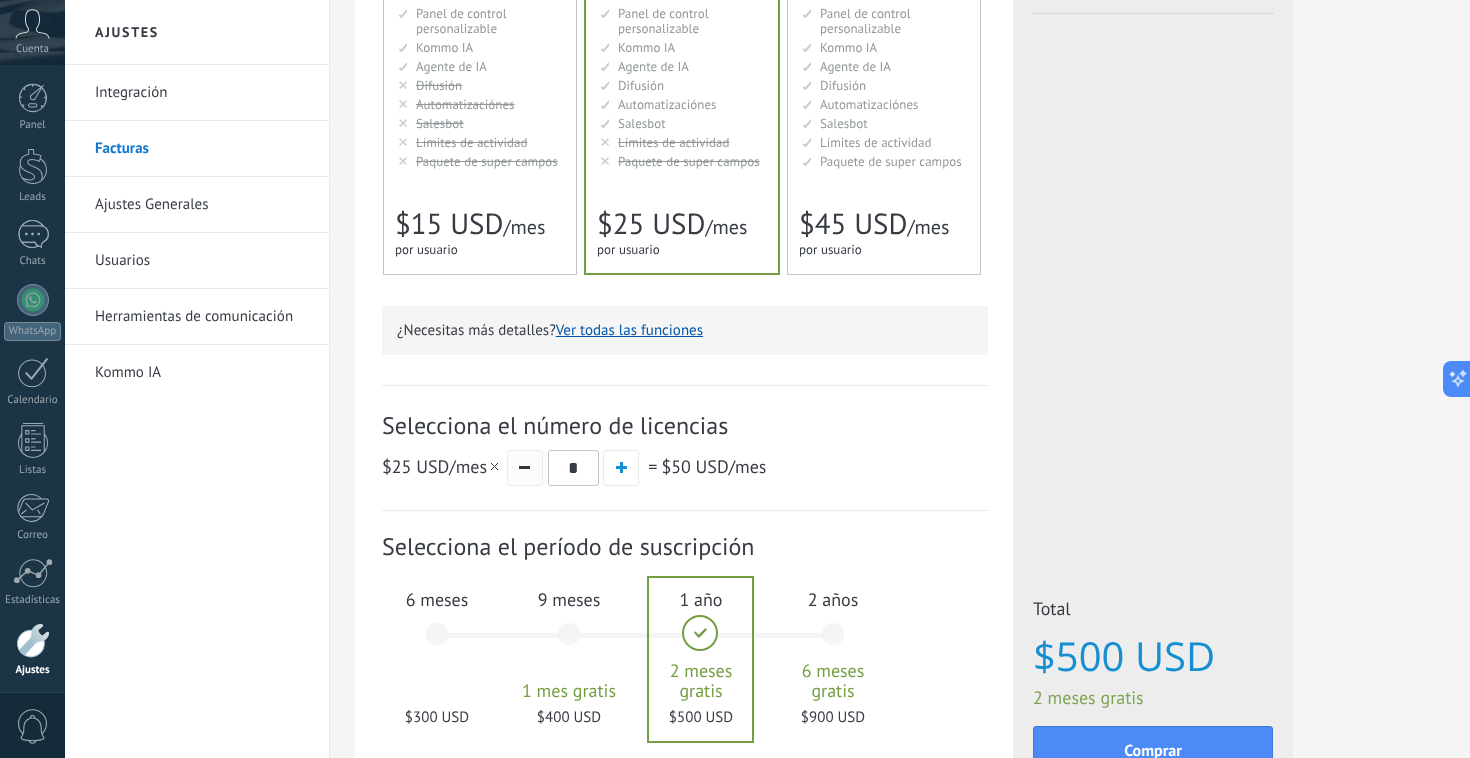 click at bounding box center [525, 468] 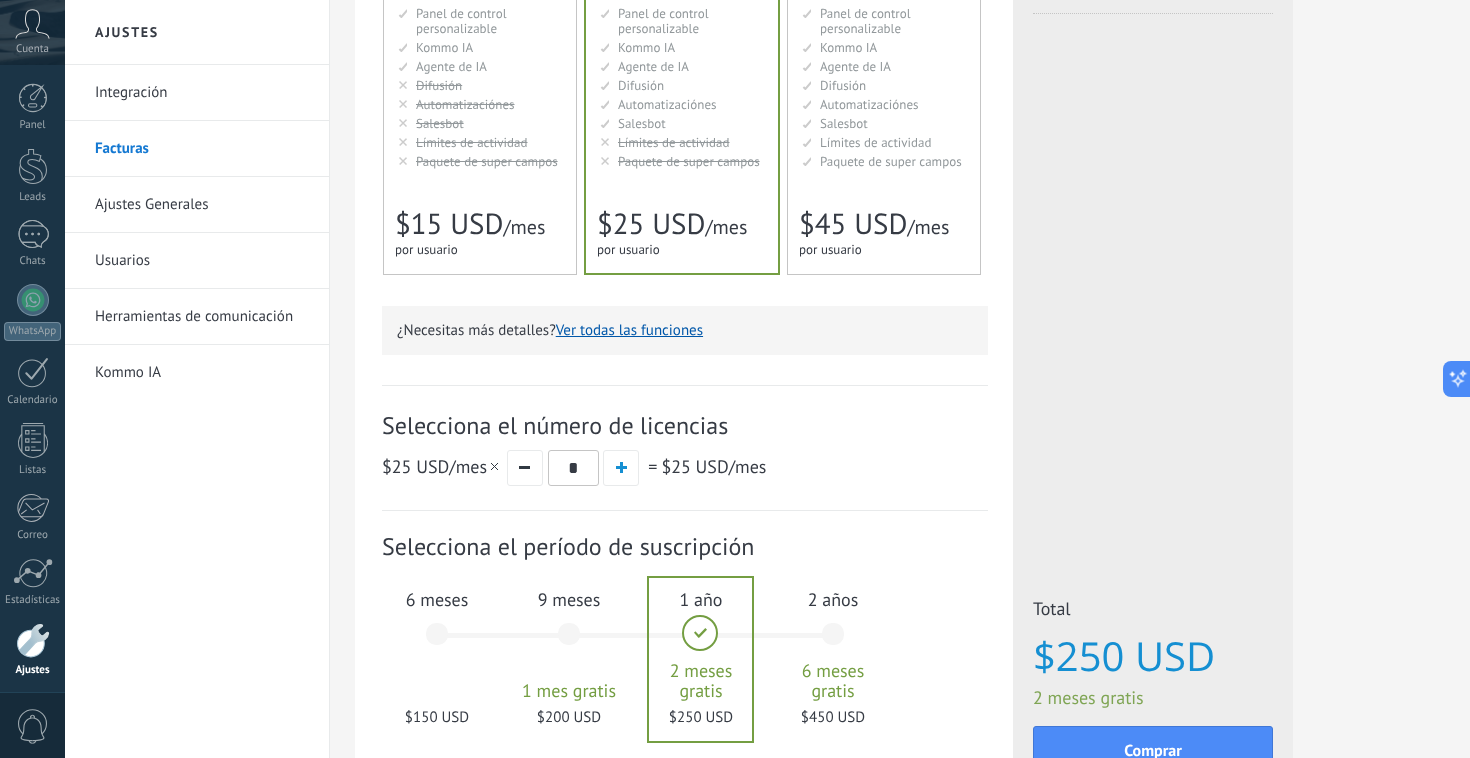 click on "6 meses
$150 USD" at bounding box center [437, 643] 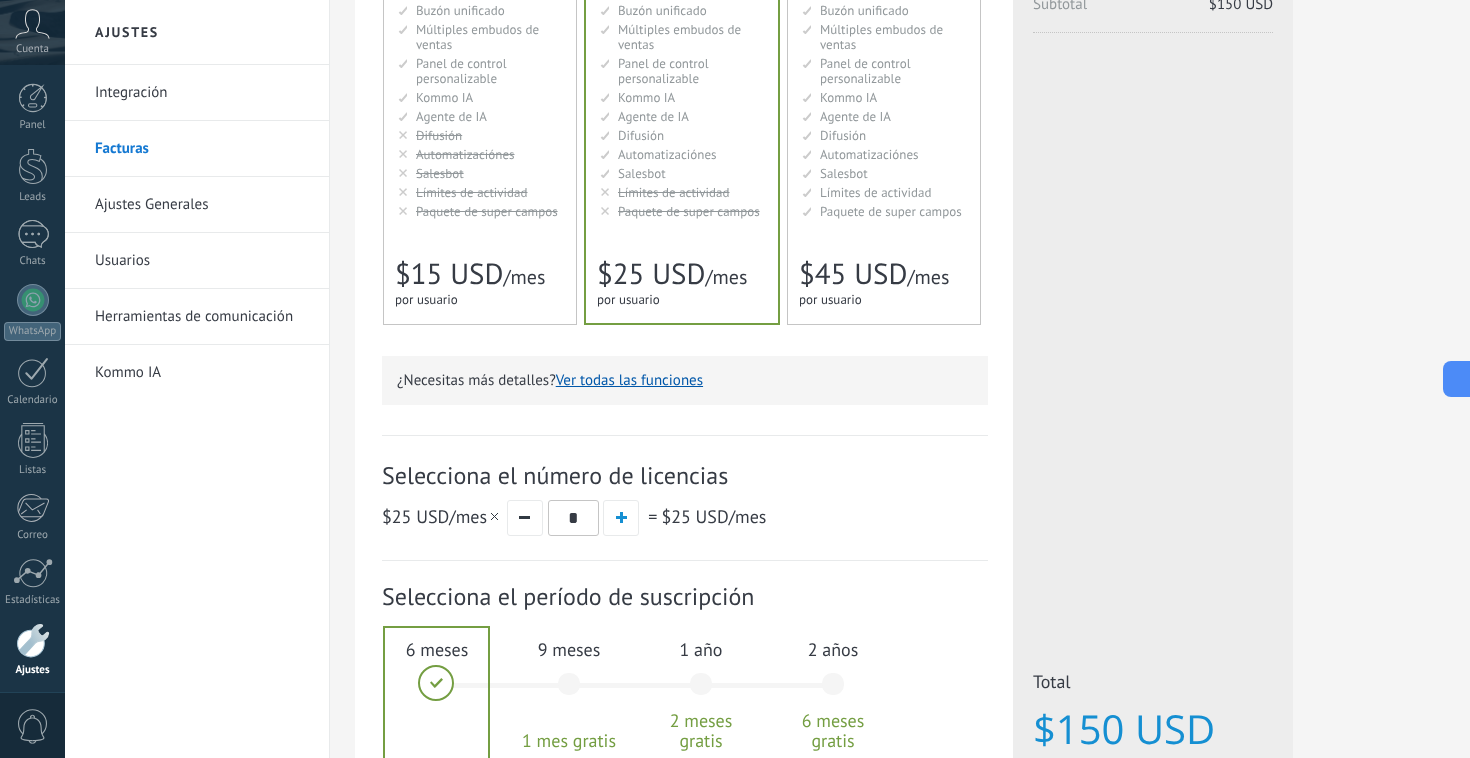 scroll, scrollTop: 302, scrollLeft: 0, axis: vertical 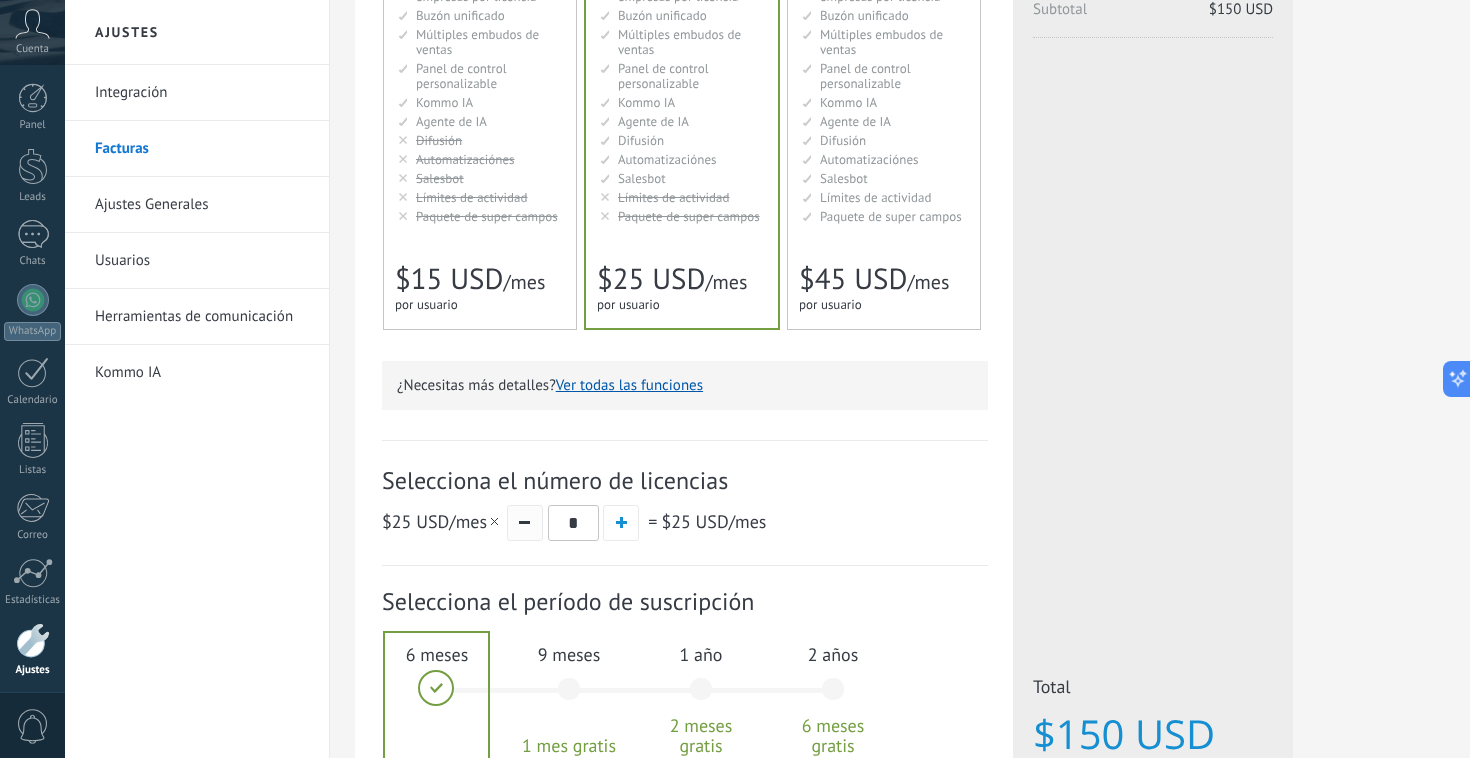 click at bounding box center (525, 523) 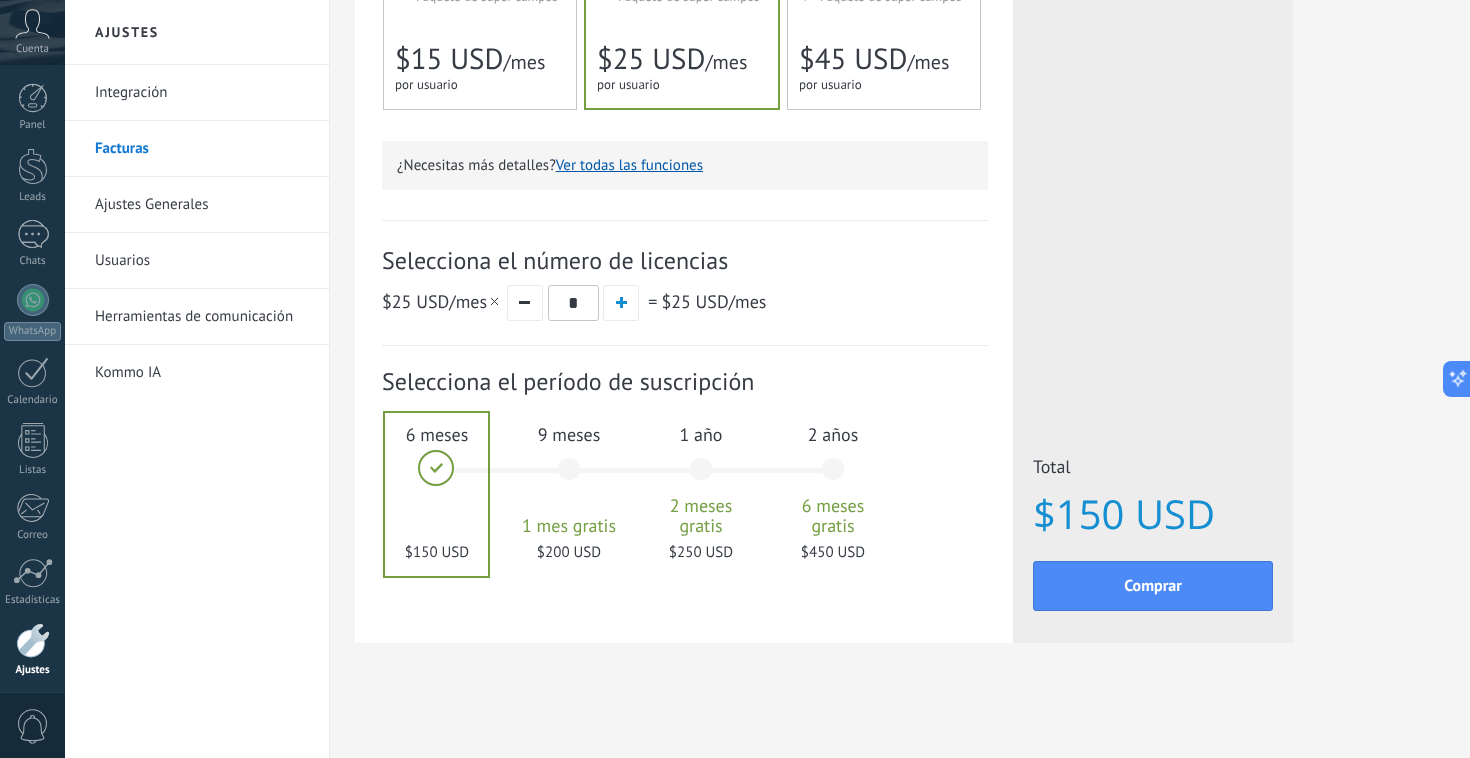 scroll, scrollTop: 0, scrollLeft: 0, axis: both 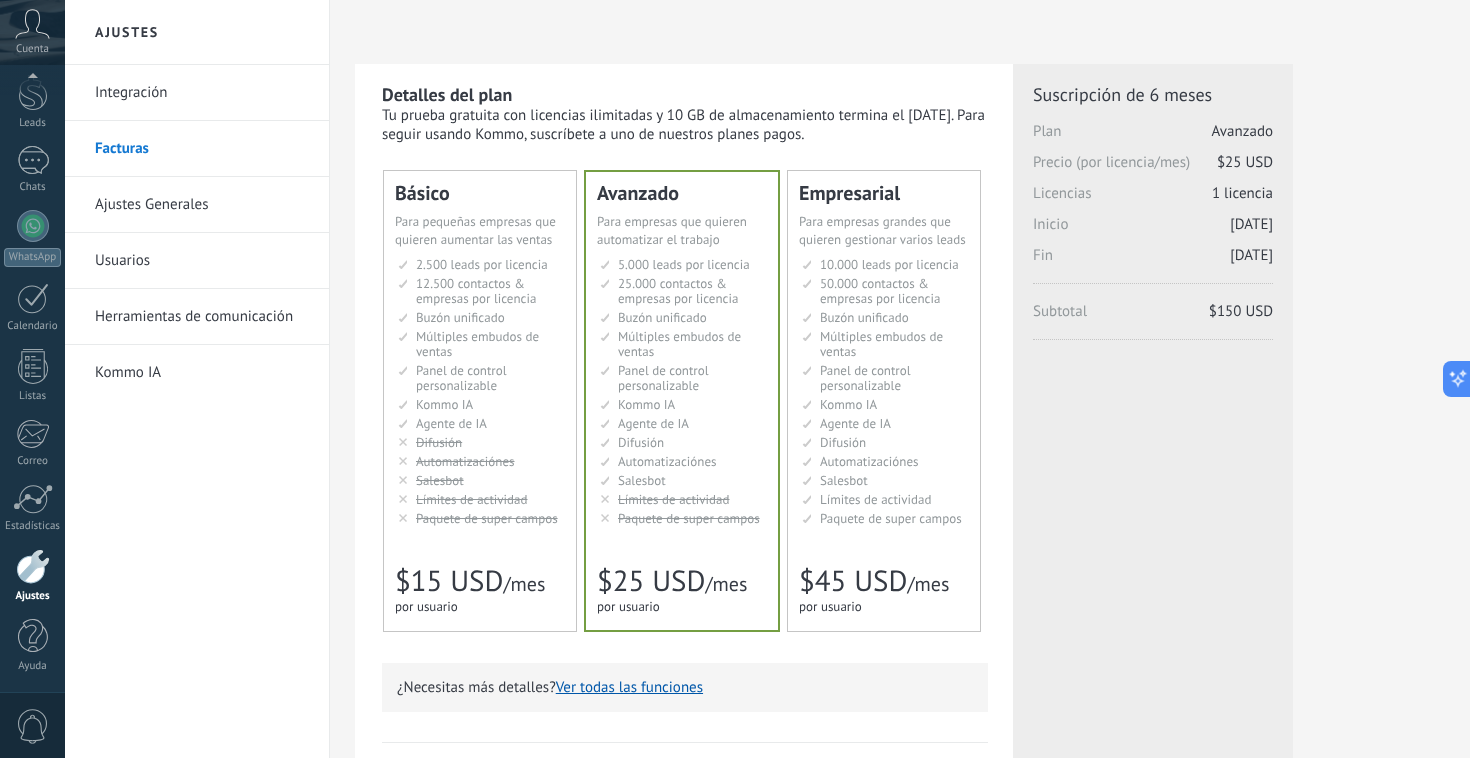 click on "Kommo IA" at bounding box center (202, 373) 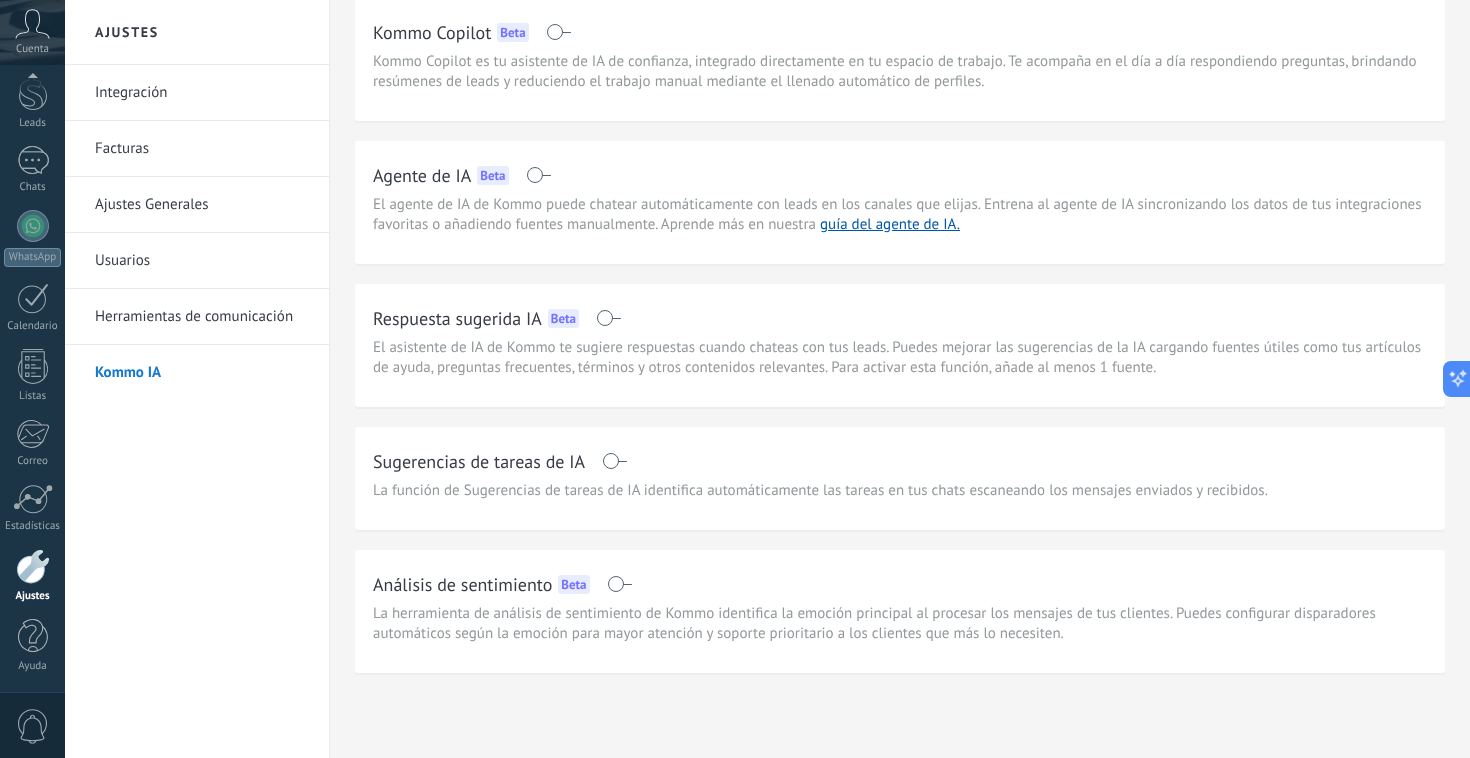 scroll, scrollTop: 0, scrollLeft: 0, axis: both 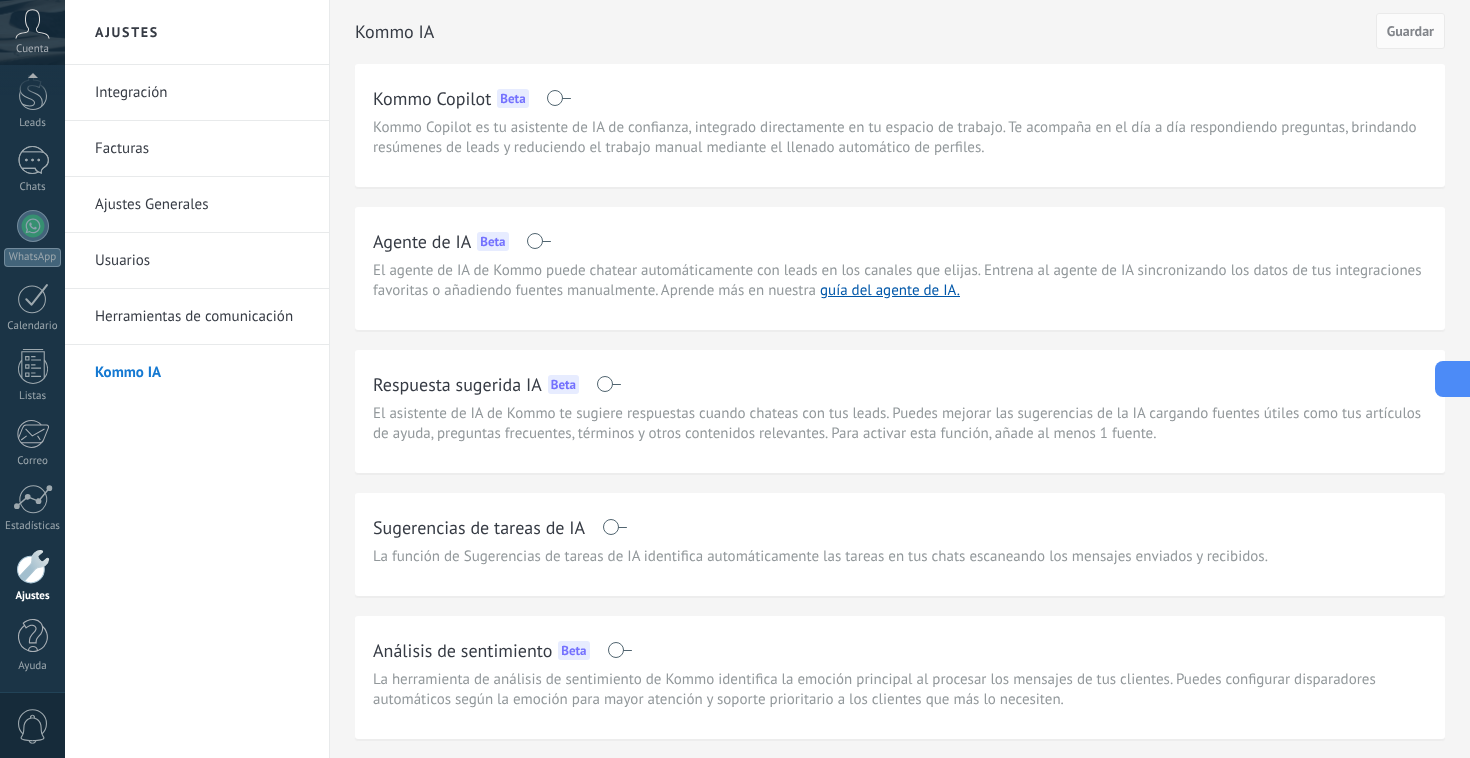 click at bounding box center (1450, 379) 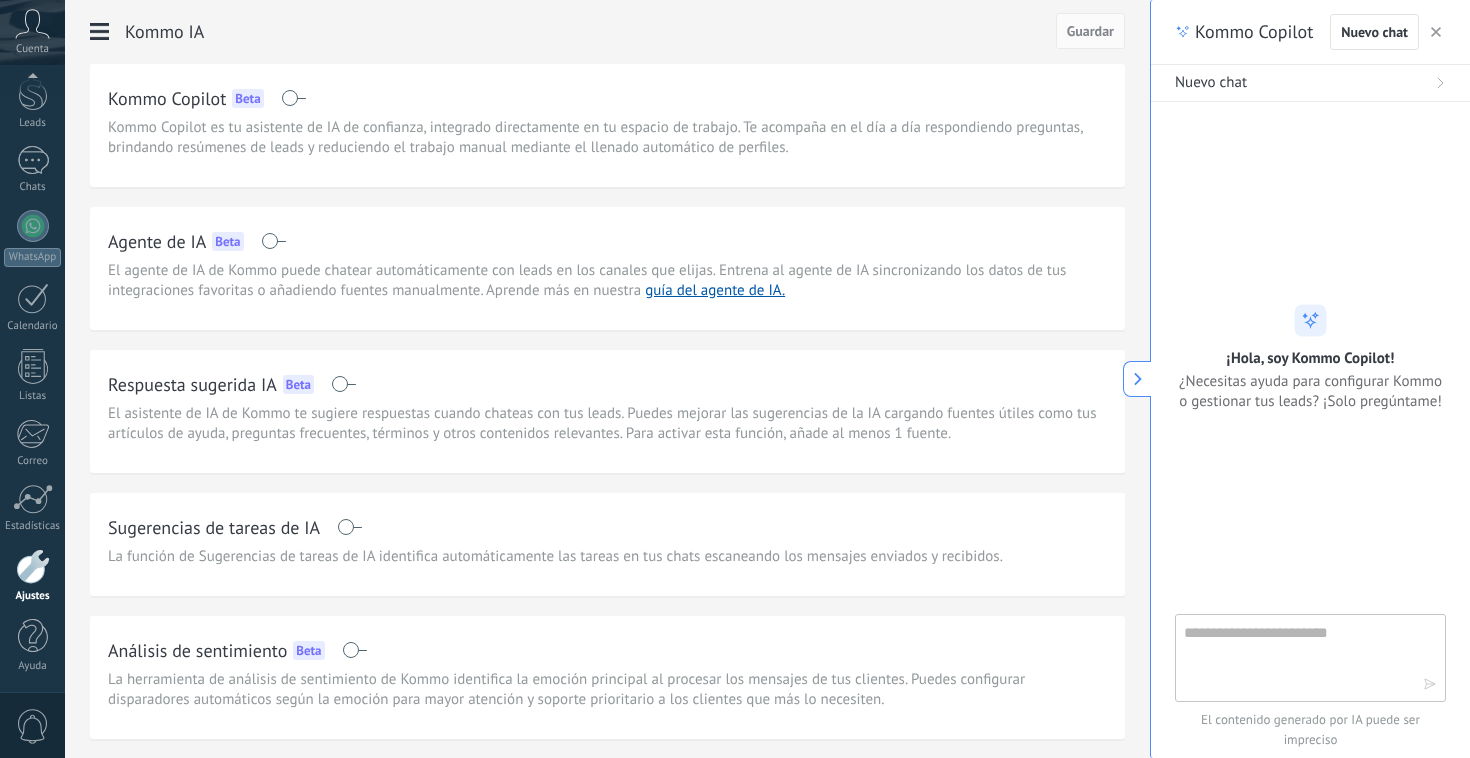 click at bounding box center [1436, 32] 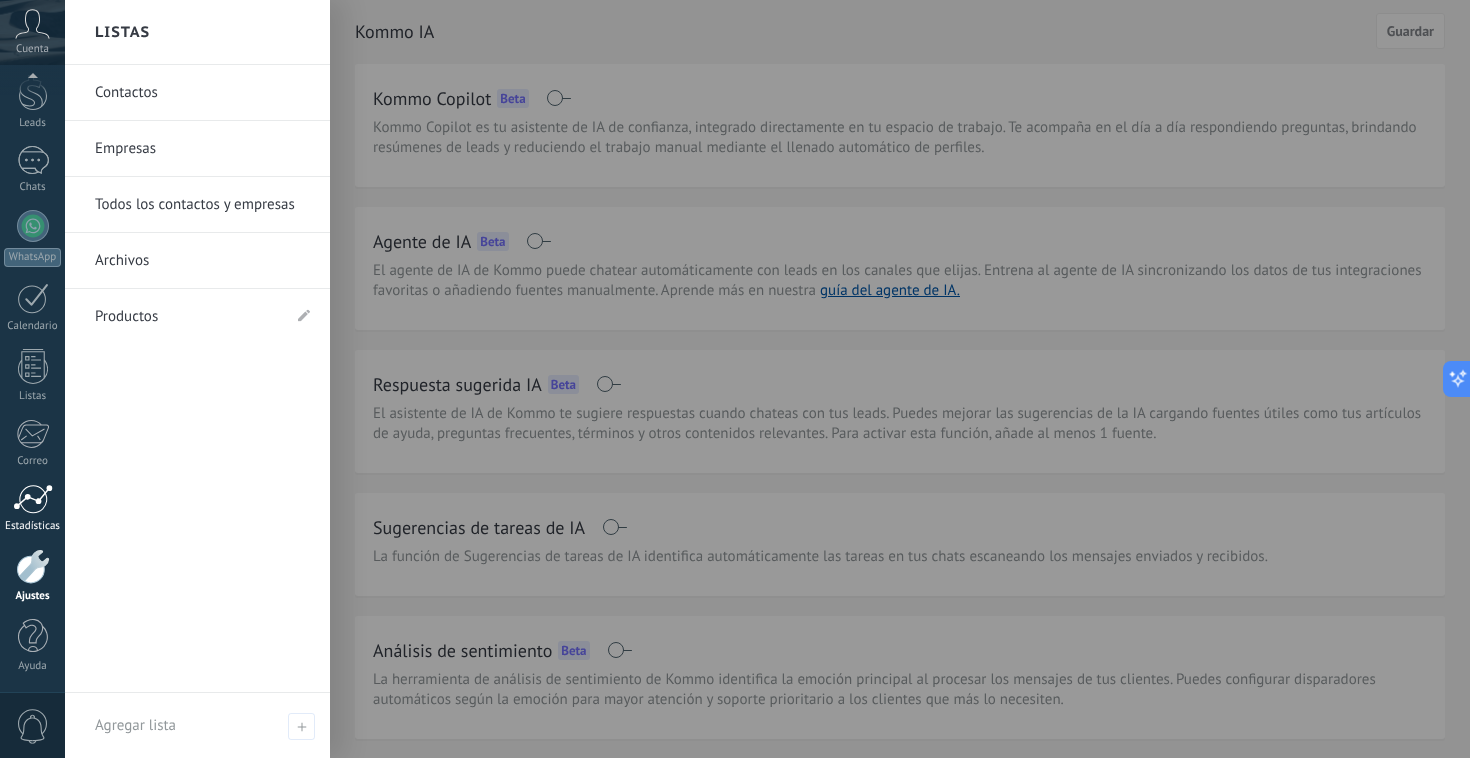 click at bounding box center [33, 499] 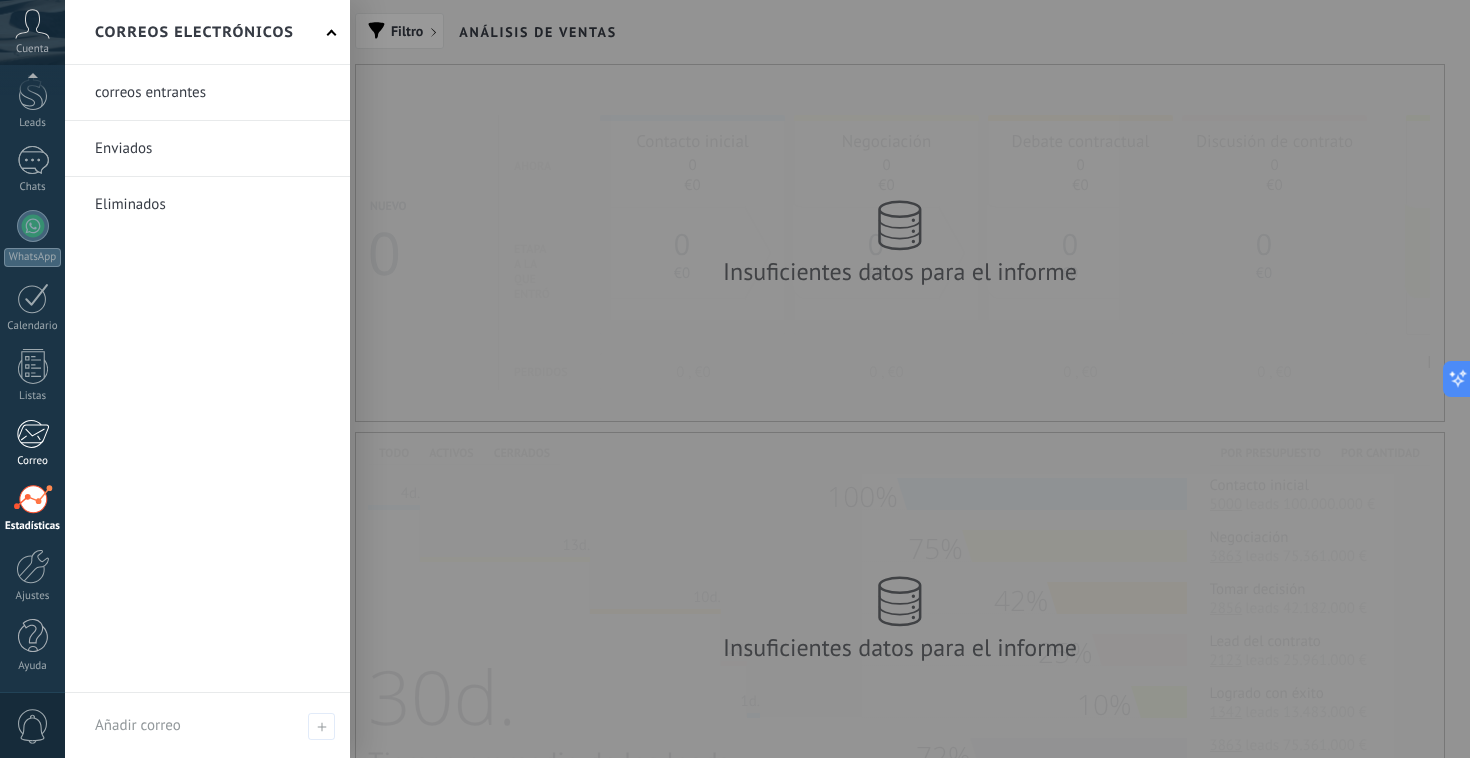 click at bounding box center (32, 434) 